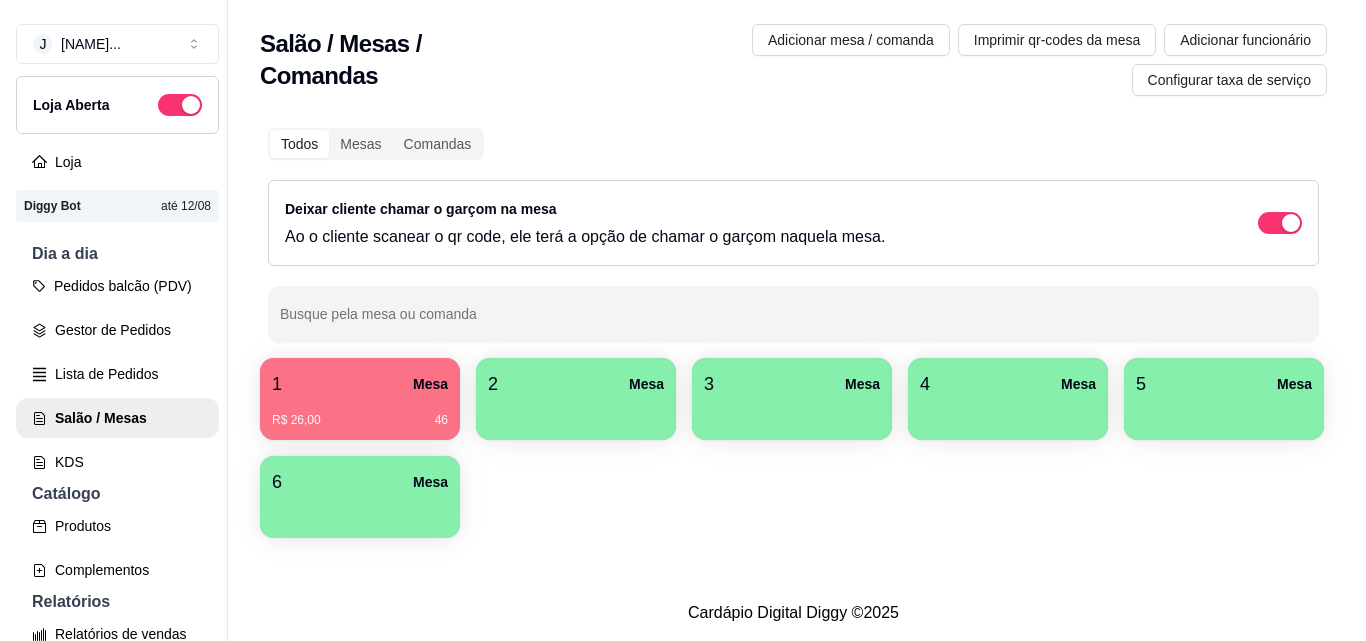 scroll, scrollTop: 0, scrollLeft: 0, axis: both 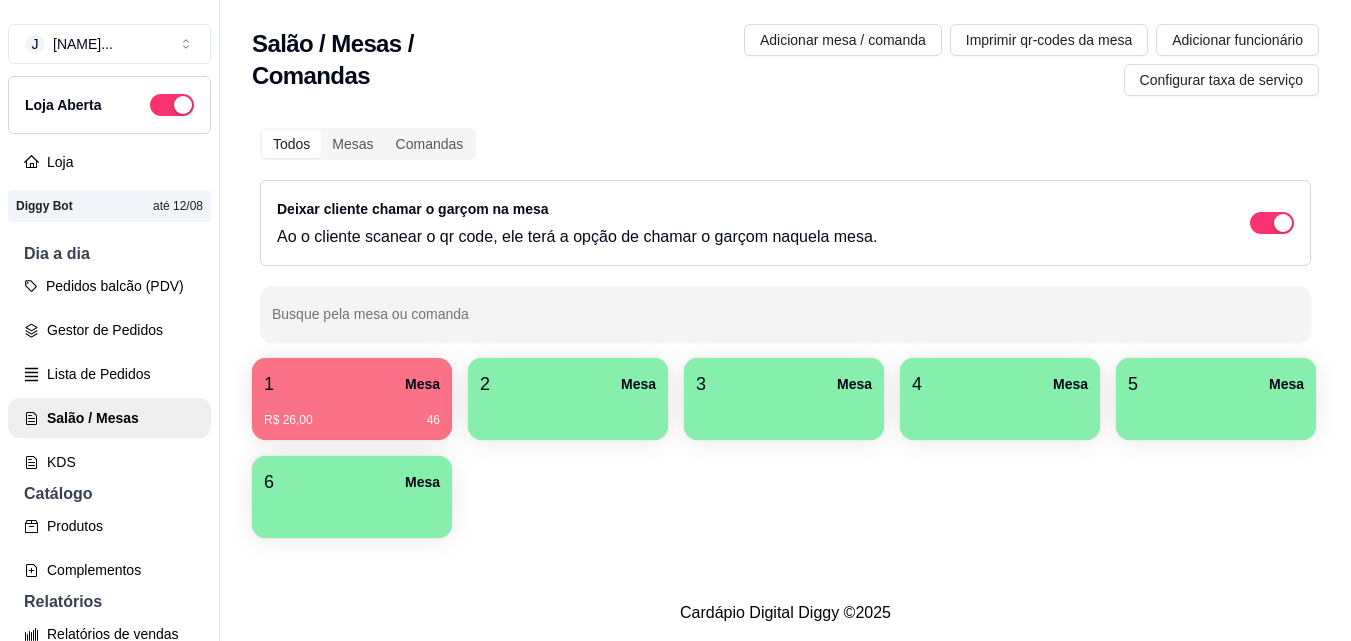 click on "1 Mesa" at bounding box center [352, 384] 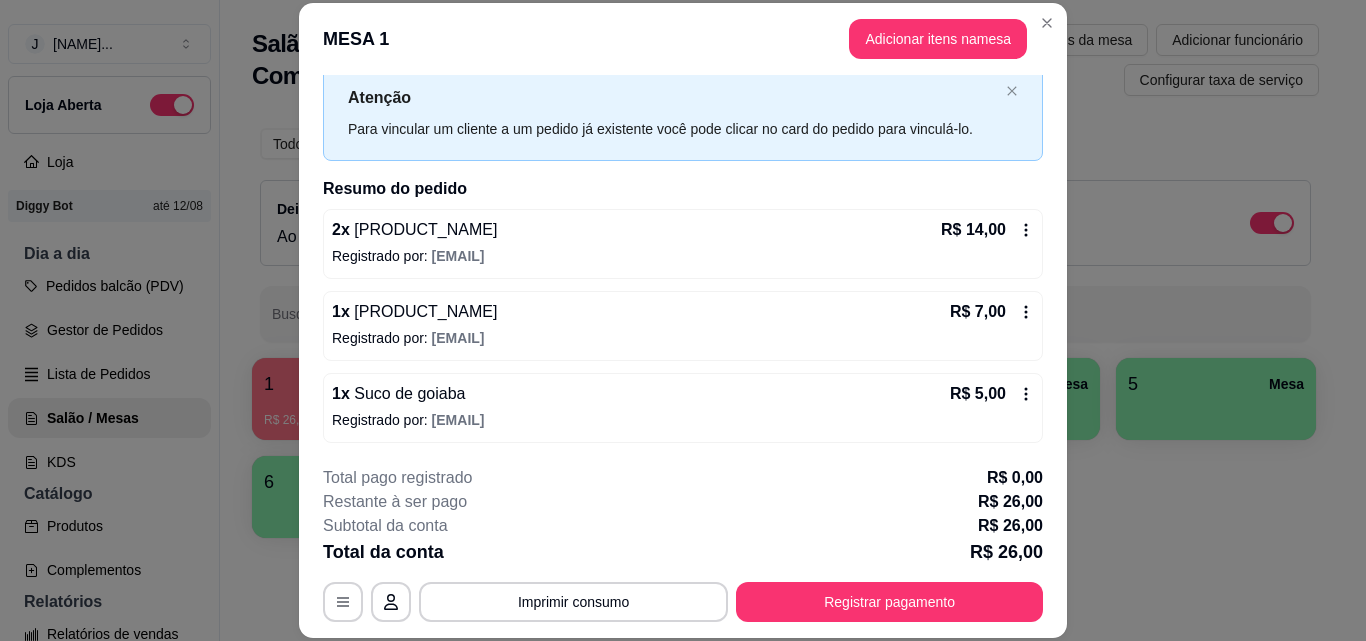 scroll, scrollTop: 56, scrollLeft: 0, axis: vertical 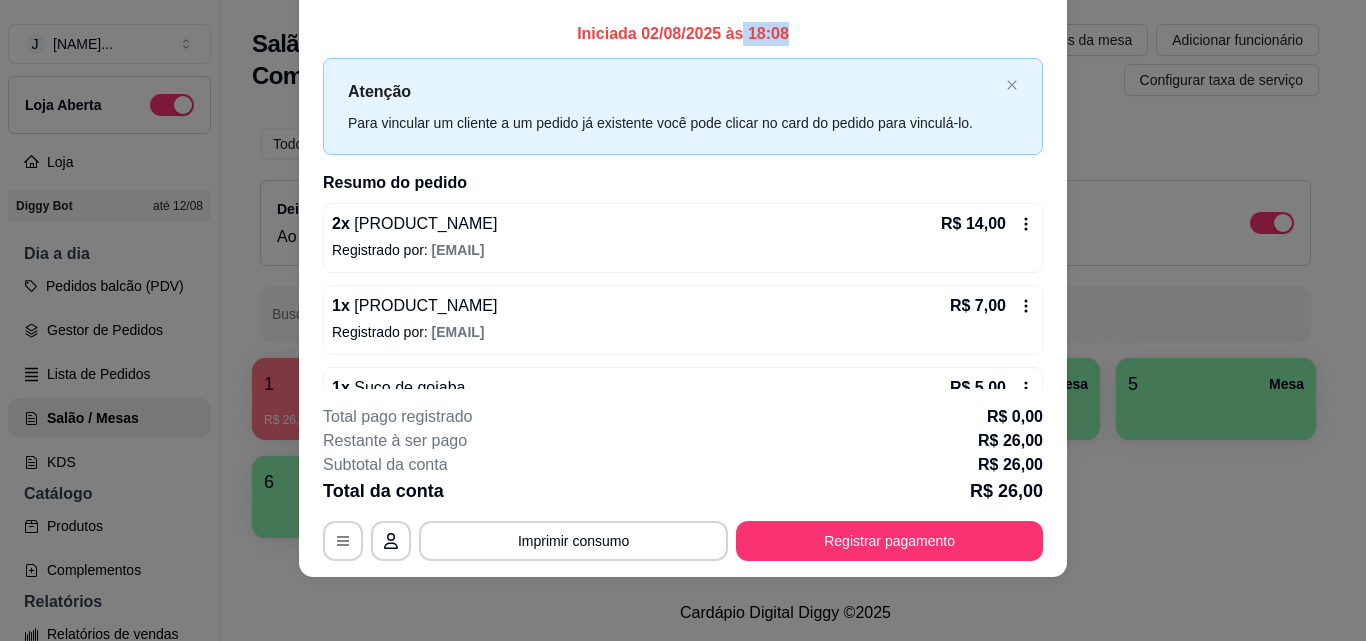 drag, startPoint x: 731, startPoint y: 29, endPoint x: 787, endPoint y: 31, distance: 56.0357 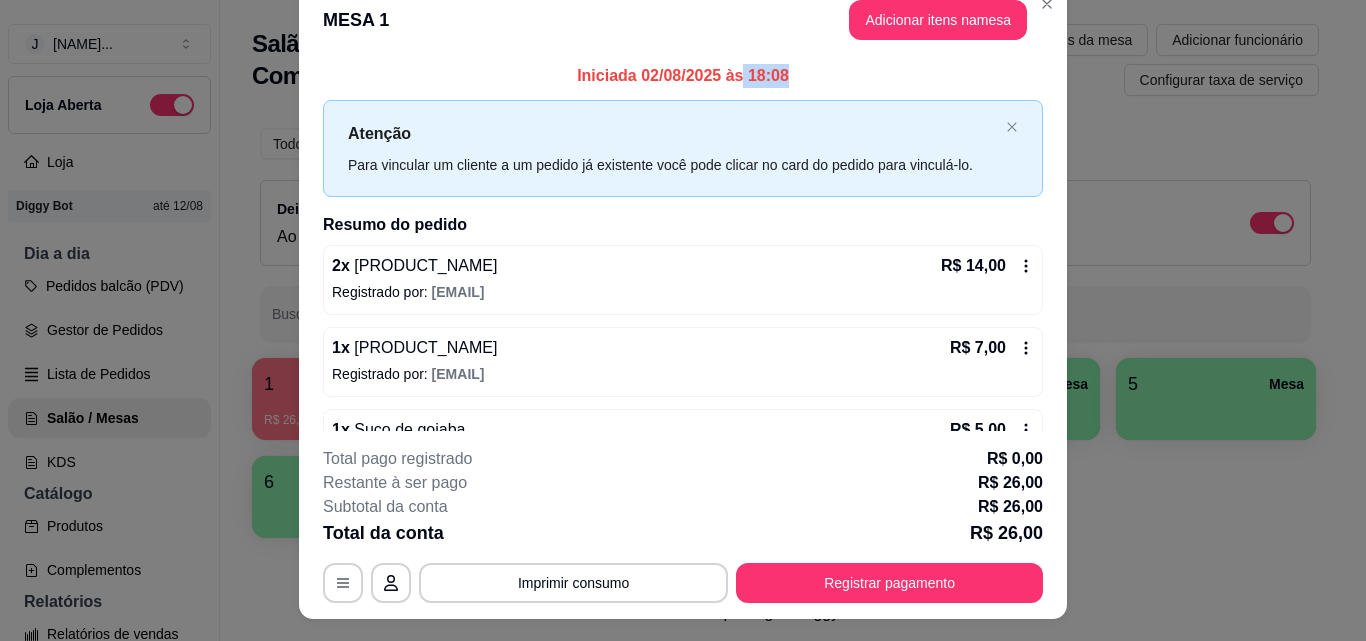 scroll, scrollTop: 0, scrollLeft: 0, axis: both 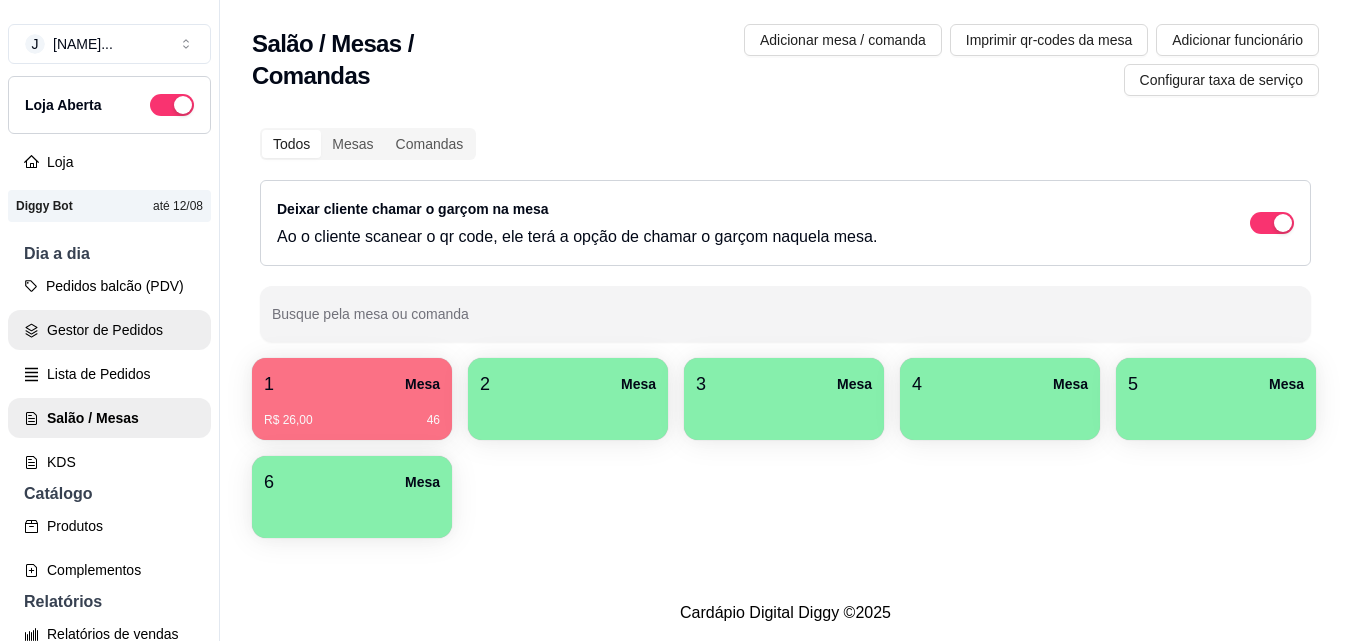 click on "Gestor de Pedidos" at bounding box center (109, 330) 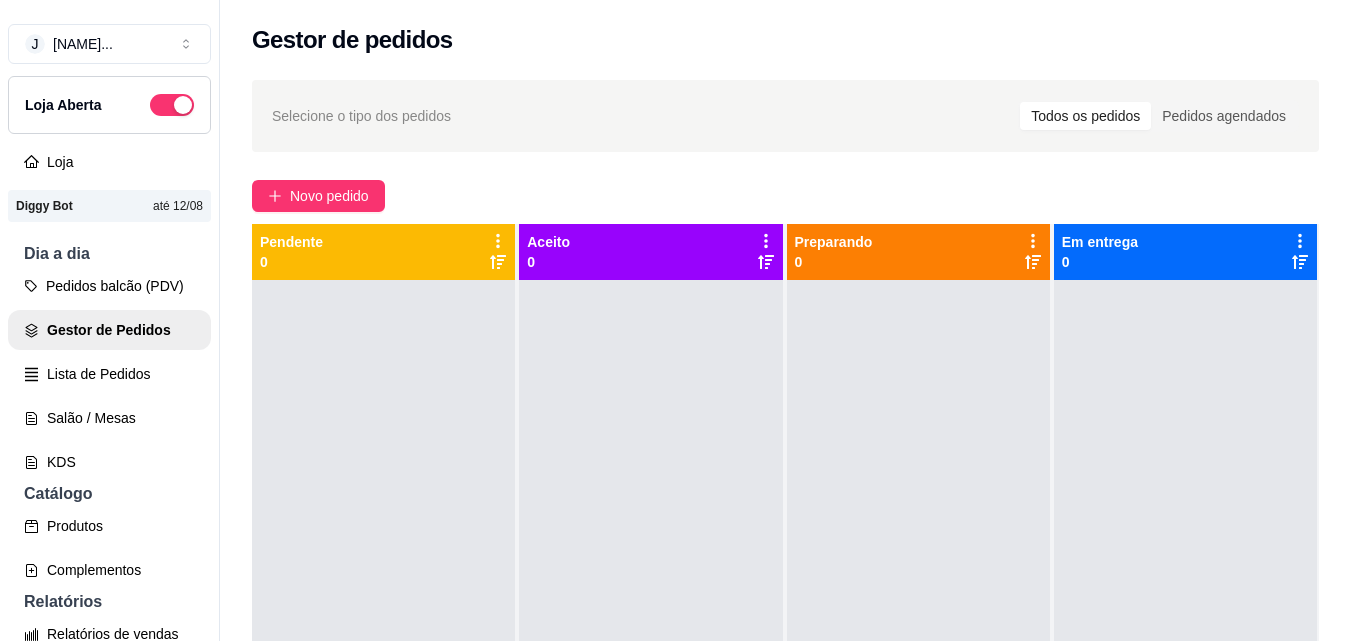click on "Selecione o tipo dos pedidos Todos os pedidos Pedidos agendados Novo pedido Pendente 0 Aceito 0 Preparando 0 Em entrega 0" at bounding box center [785, 478] 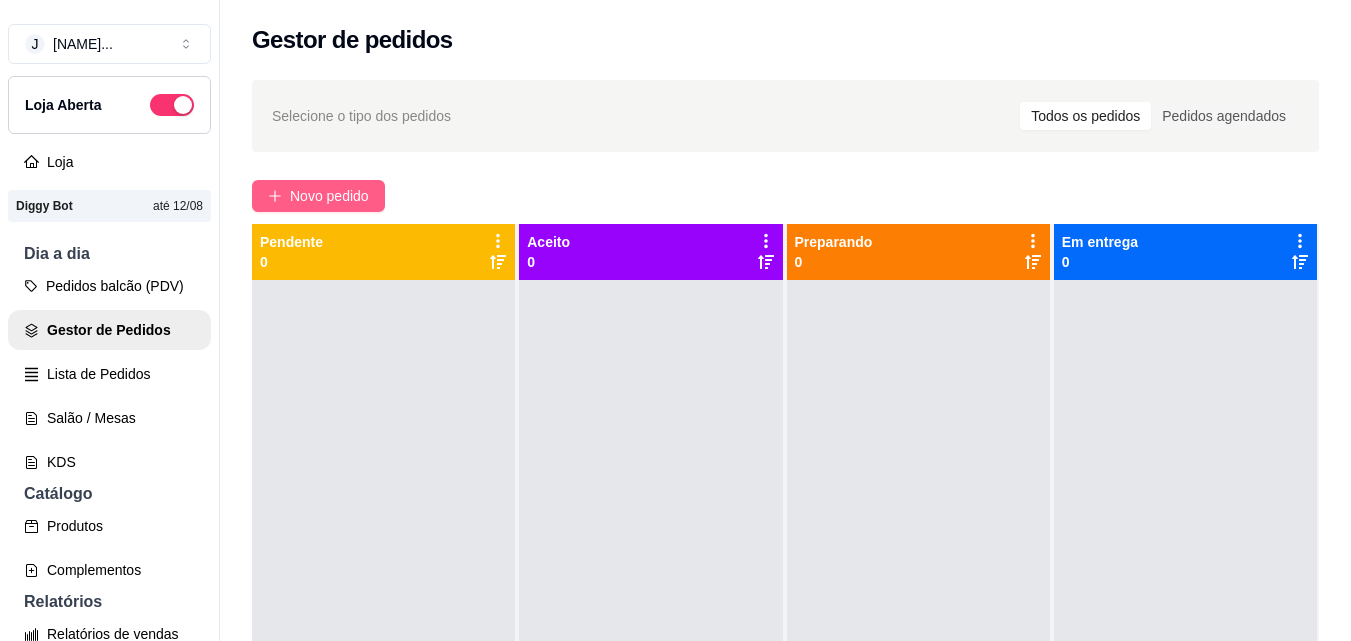 click on "Novo pedido" at bounding box center (329, 196) 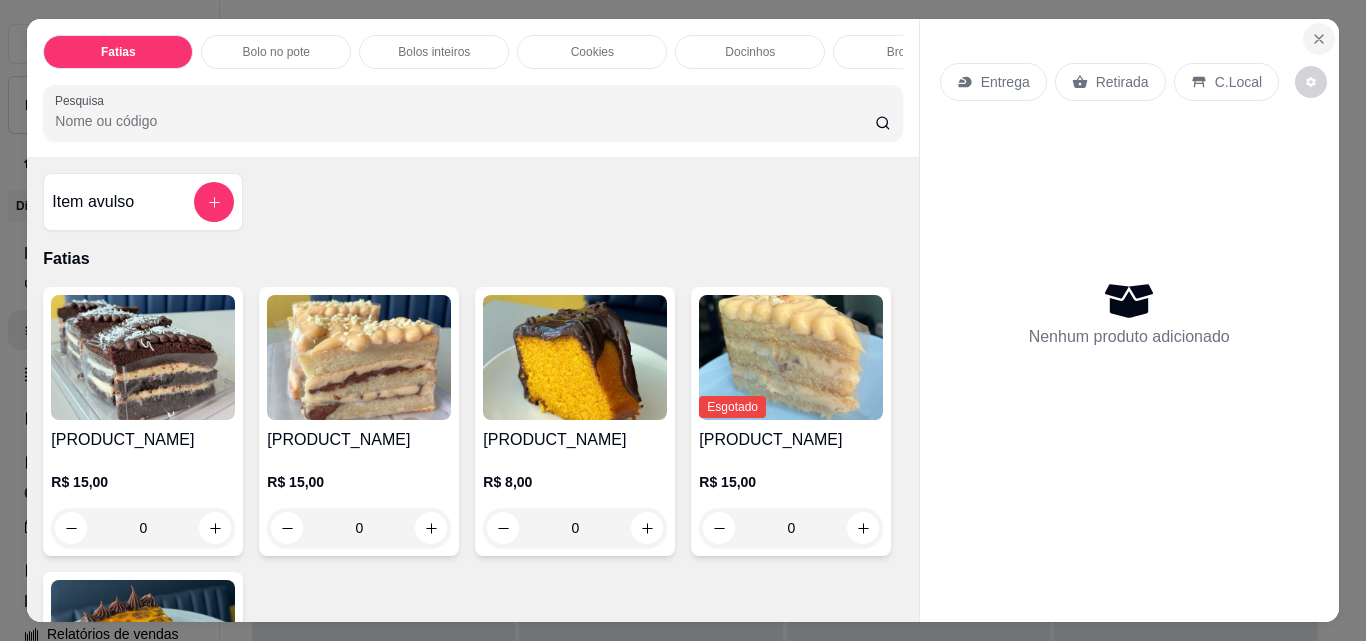 click at bounding box center (1319, 39) 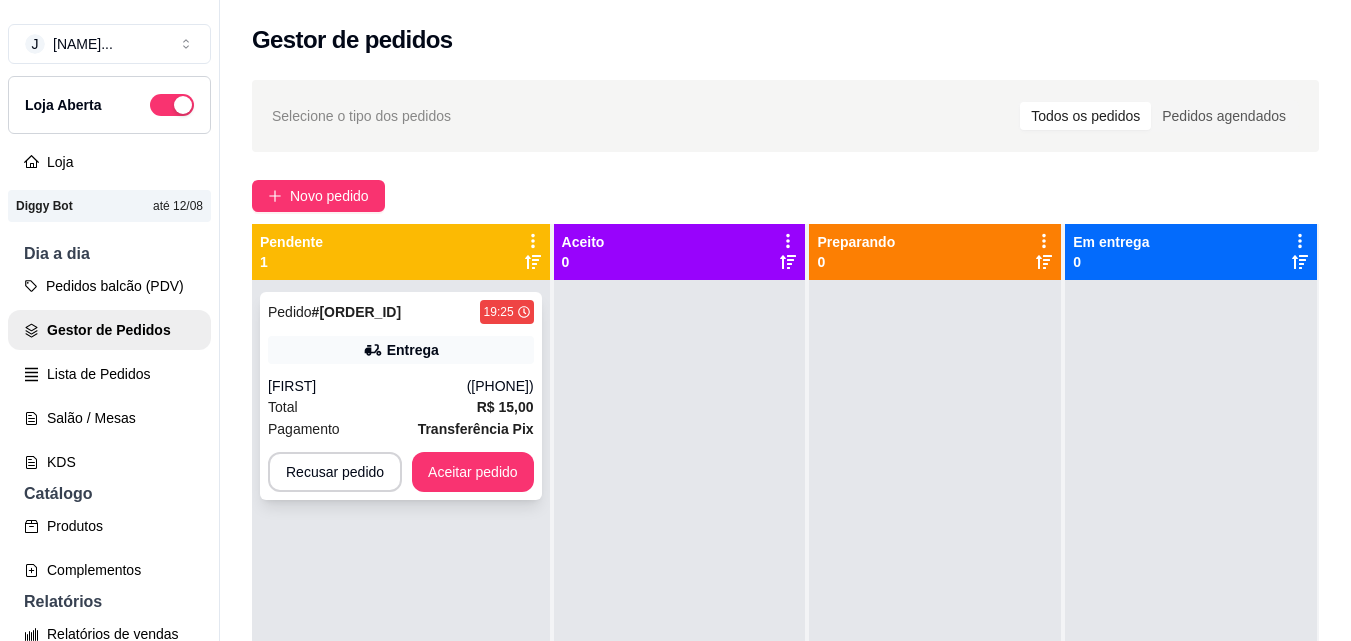 click on "([PHONE])" at bounding box center [500, 386] 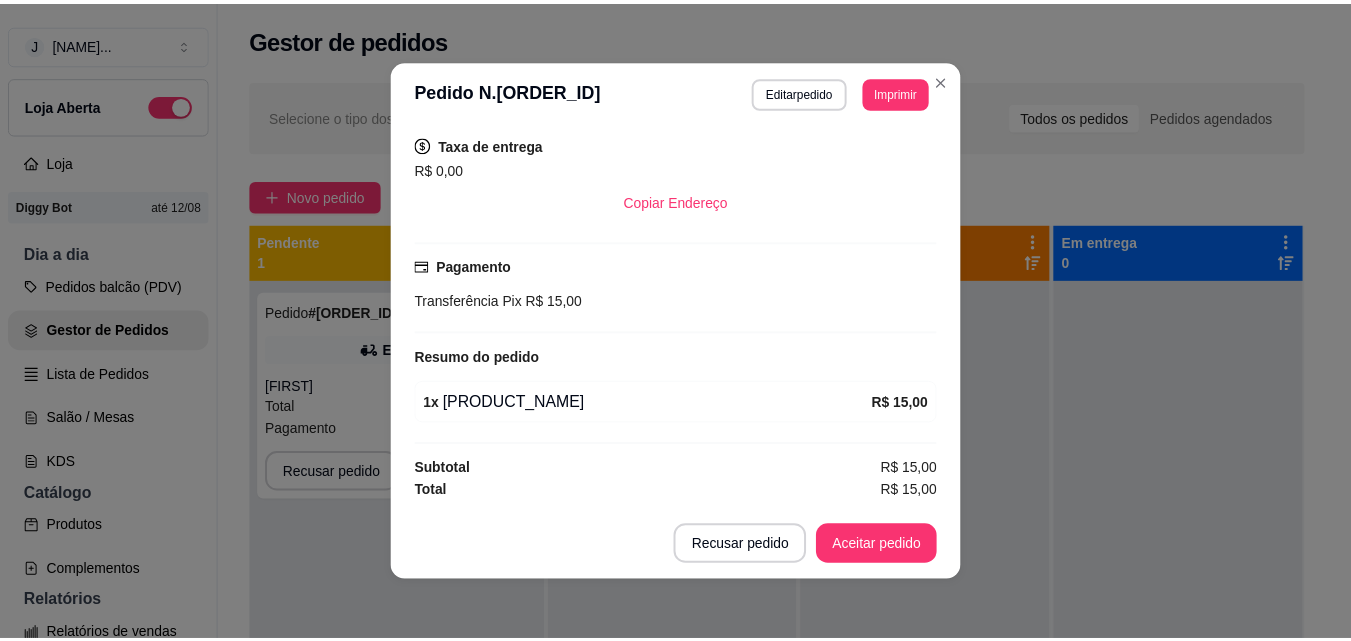 scroll, scrollTop: 232, scrollLeft: 0, axis: vertical 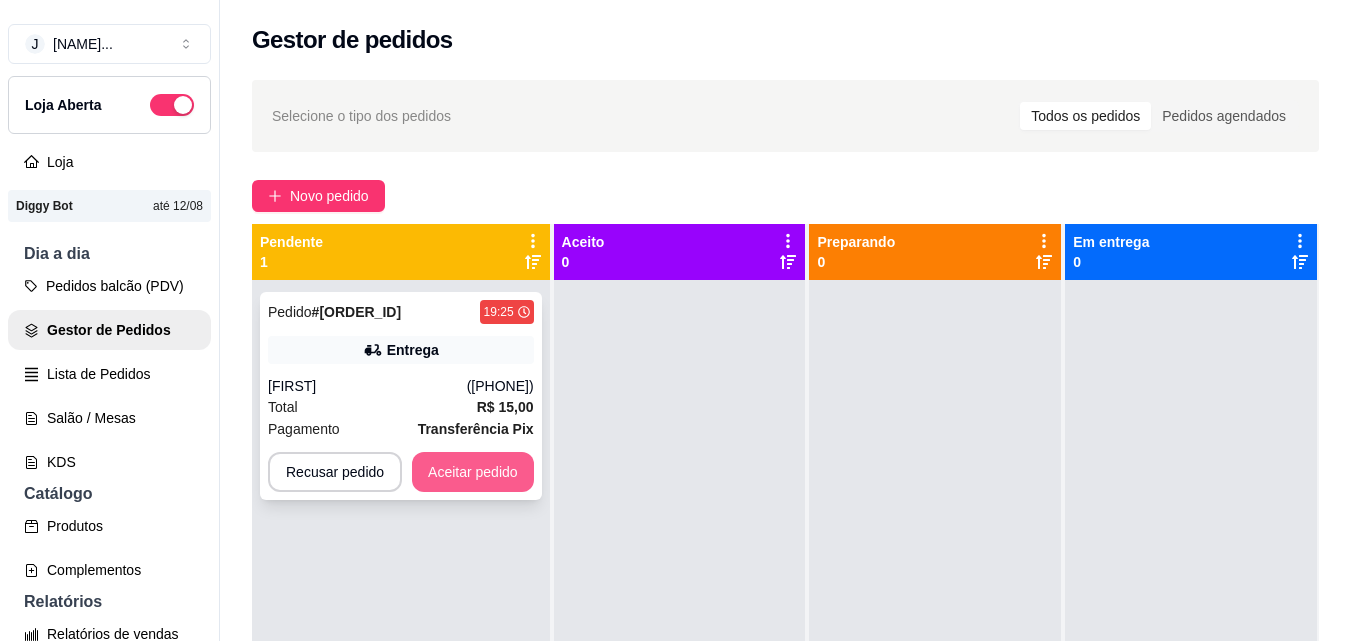 click on "Aceitar pedido" at bounding box center [473, 472] 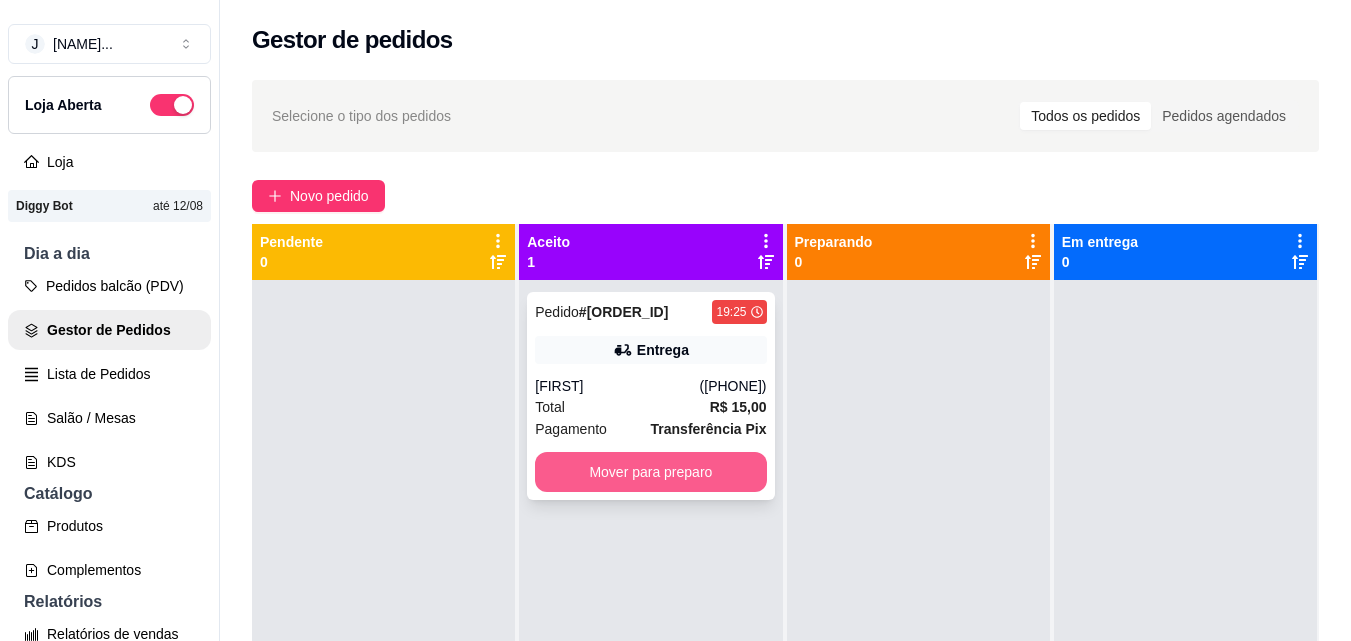 click on "Mover para preparo" at bounding box center (650, 472) 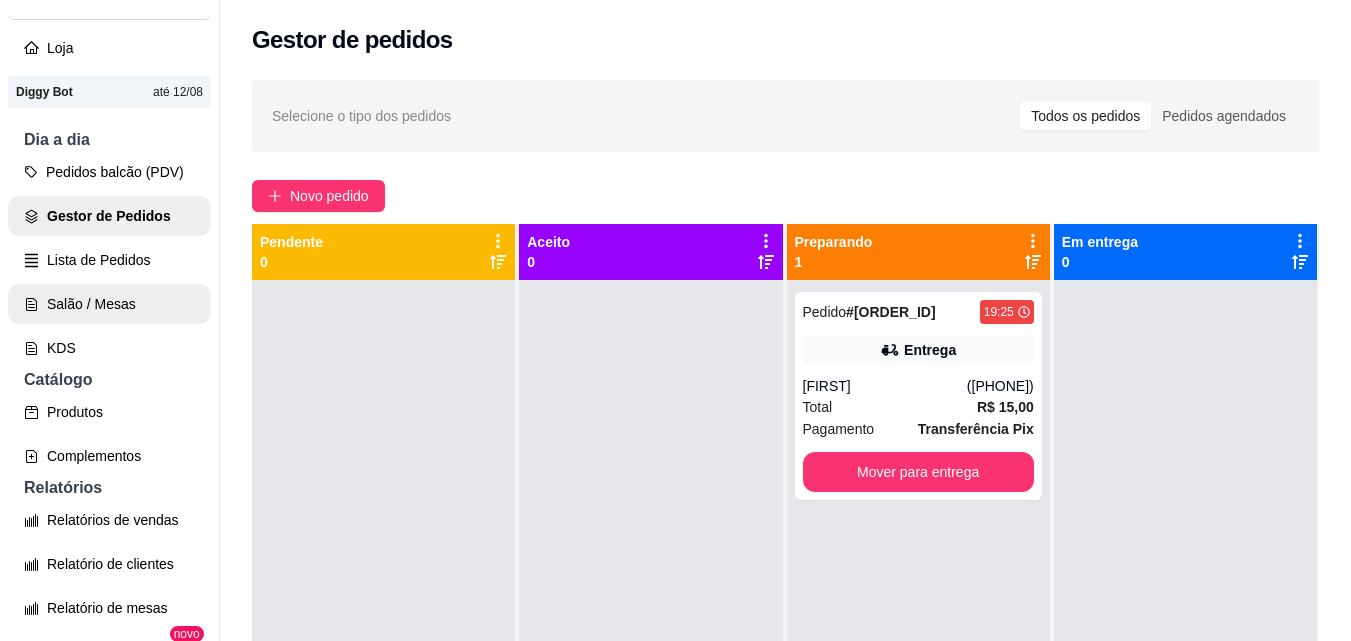 scroll, scrollTop: 200, scrollLeft: 0, axis: vertical 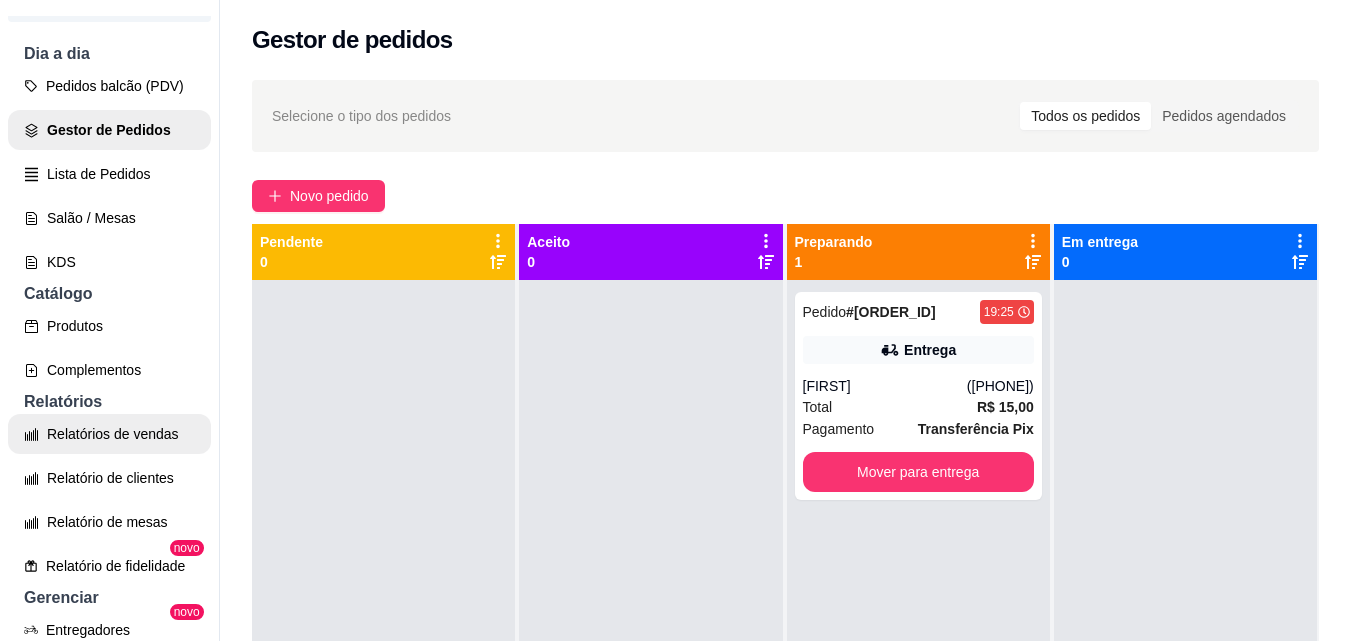 click on "Relatórios de vendas" at bounding box center (109, 434) 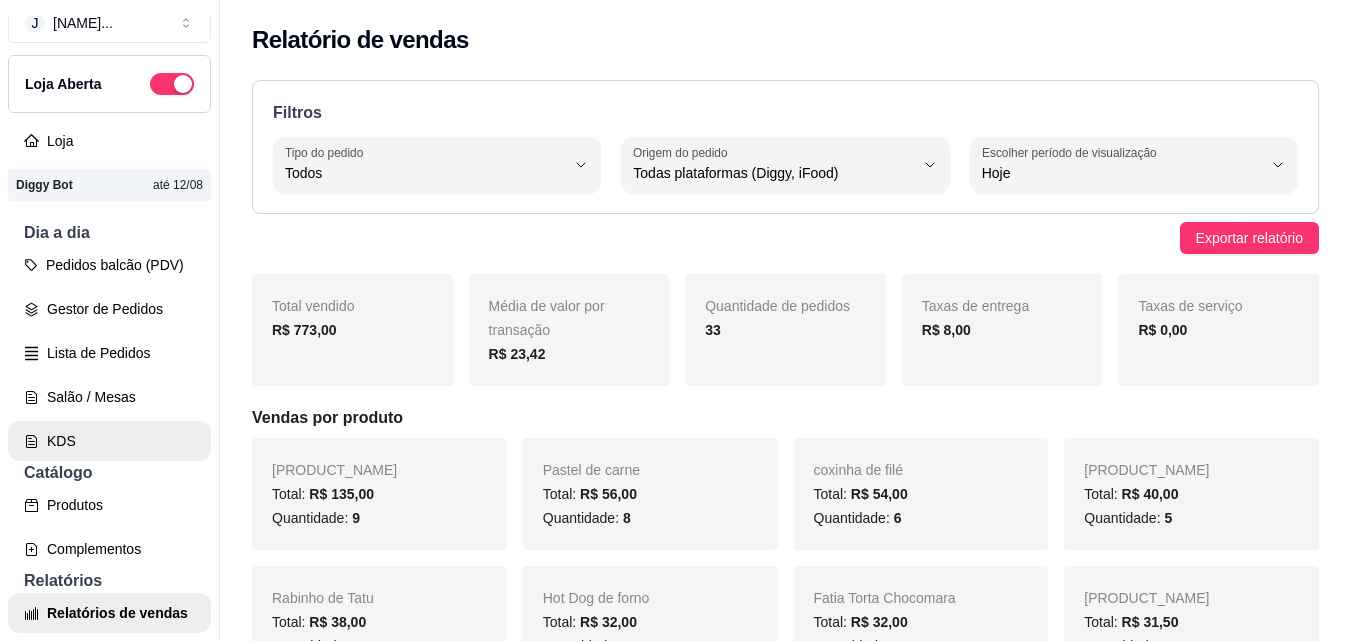 scroll, scrollTop: 0, scrollLeft: 0, axis: both 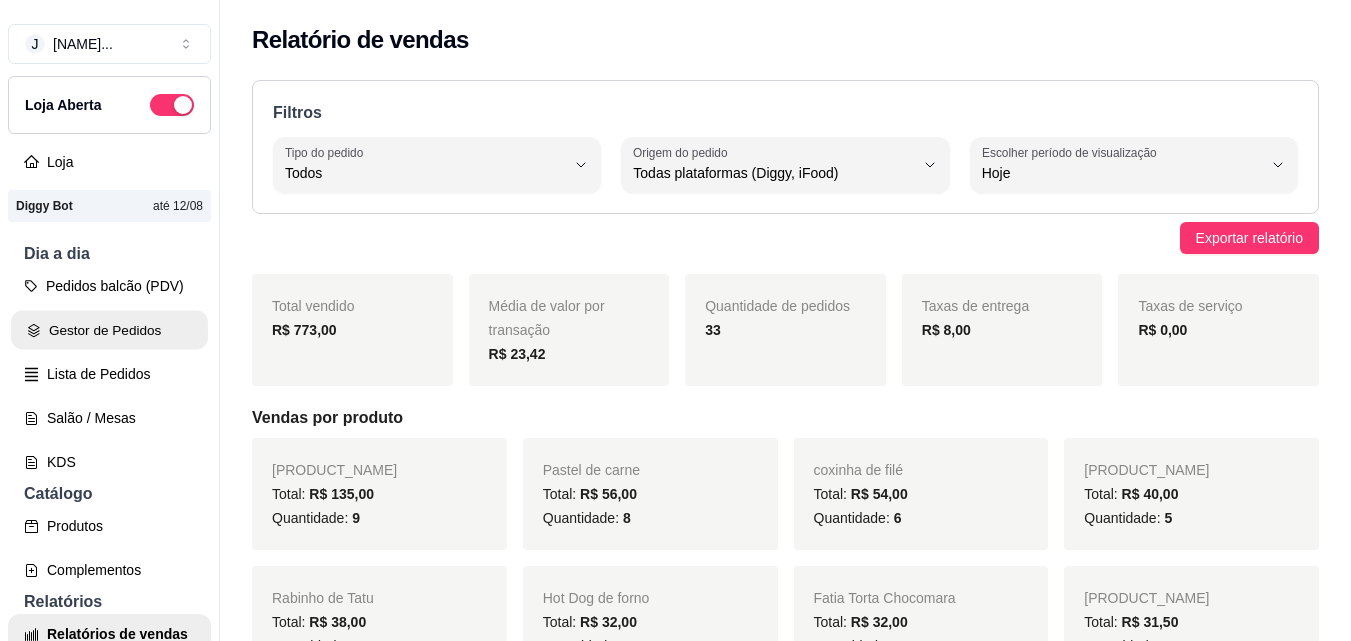 click on "Gestor de Pedidos" at bounding box center [109, 330] 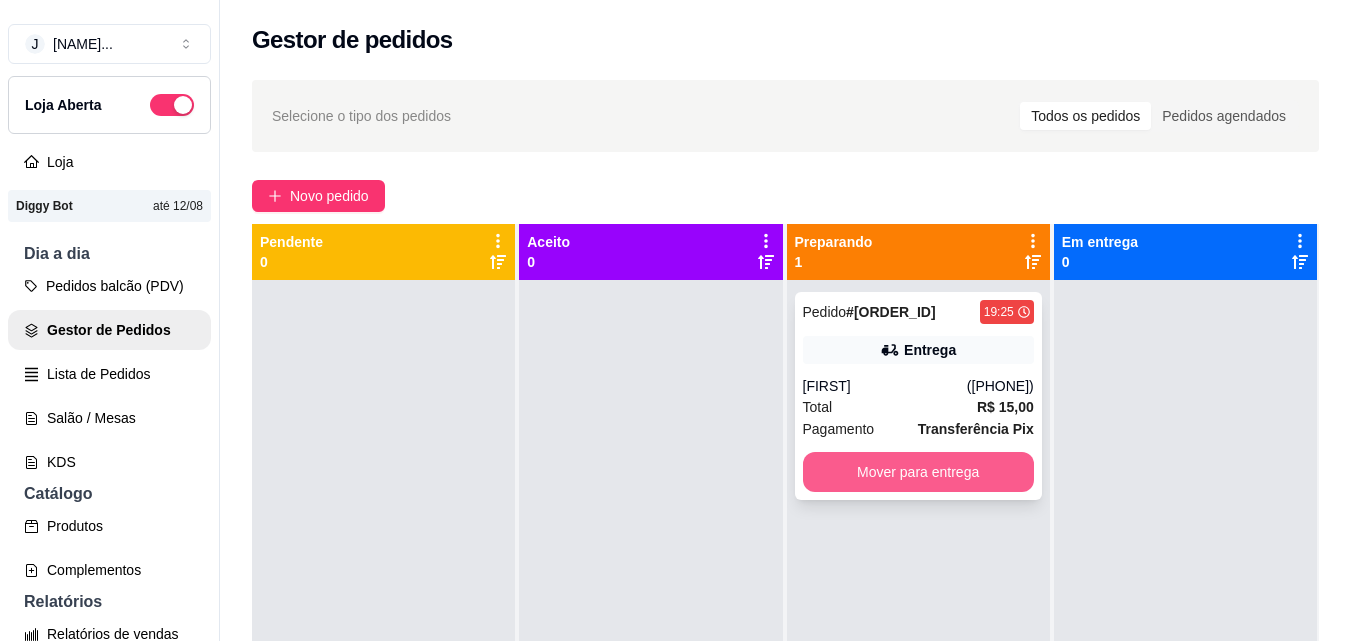 click on "Mover para entrega" at bounding box center (918, 472) 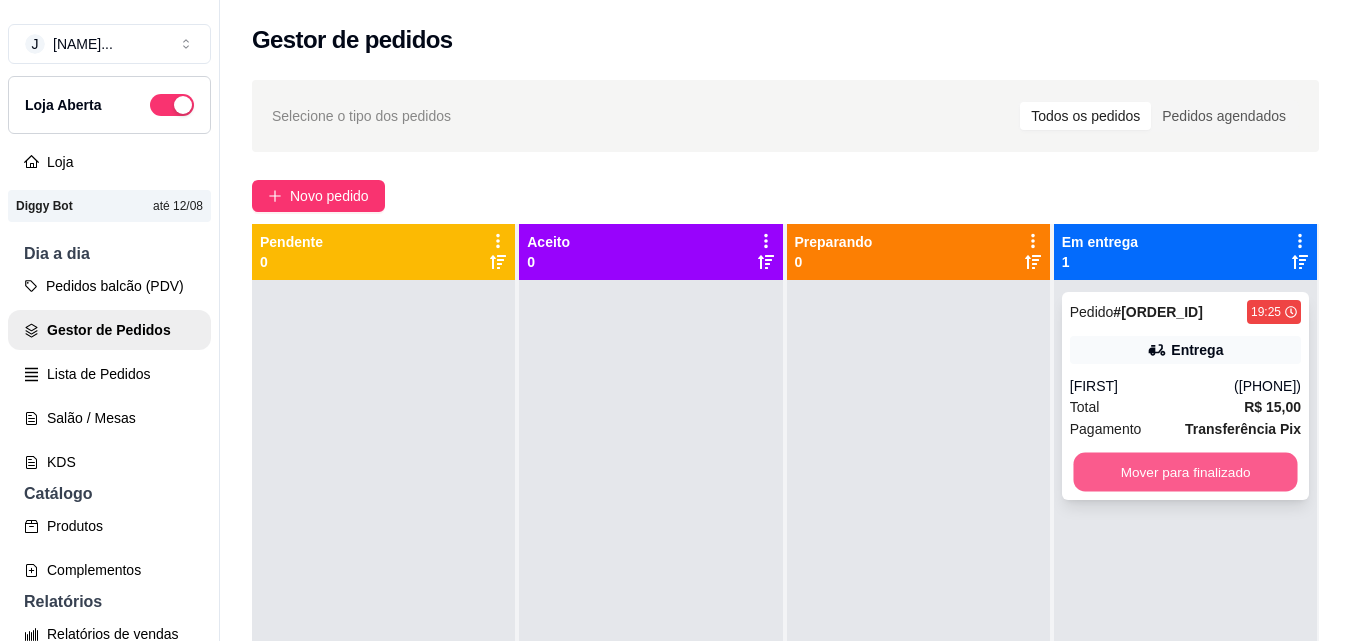 click on "Mover para finalizado" at bounding box center (1185, 472) 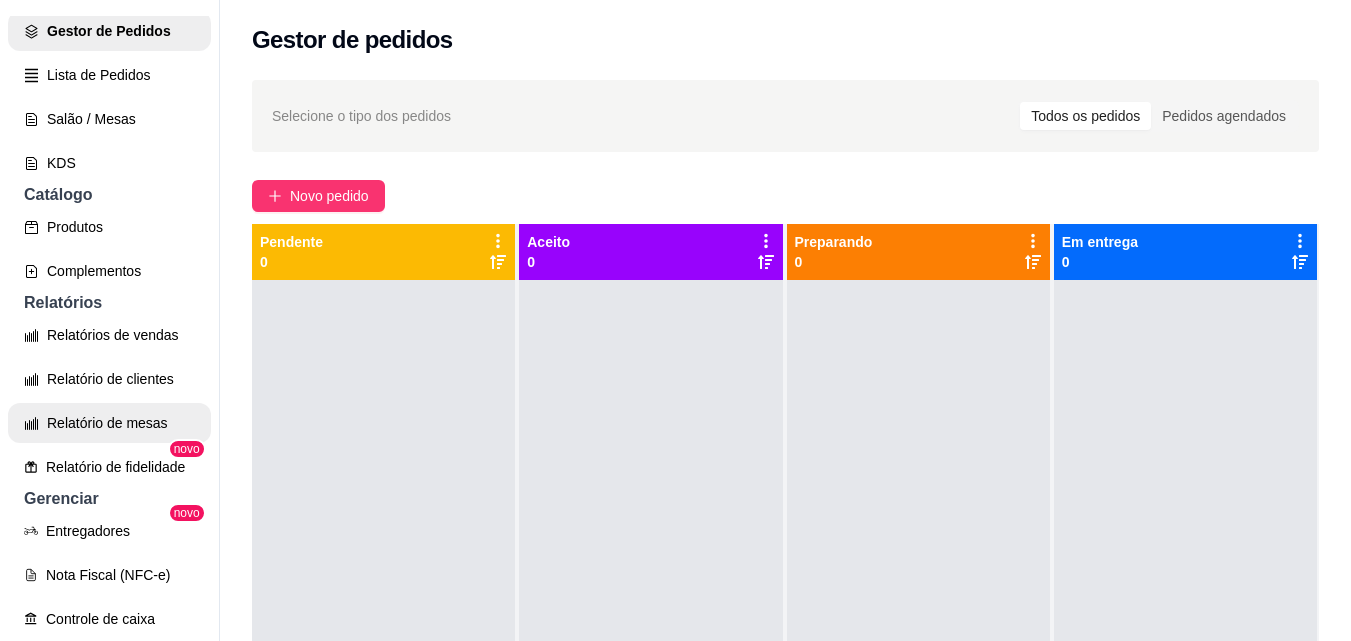 scroll, scrollTop: 300, scrollLeft: 0, axis: vertical 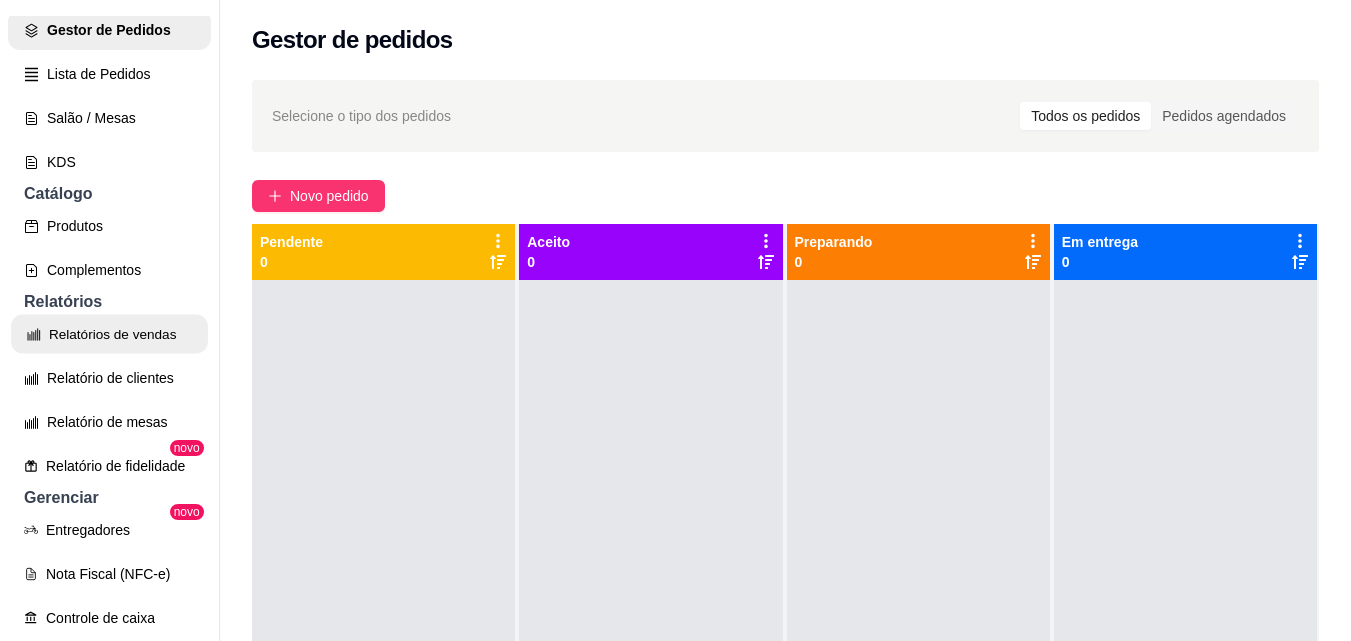 click on "Relatórios de vendas" at bounding box center (109, 334) 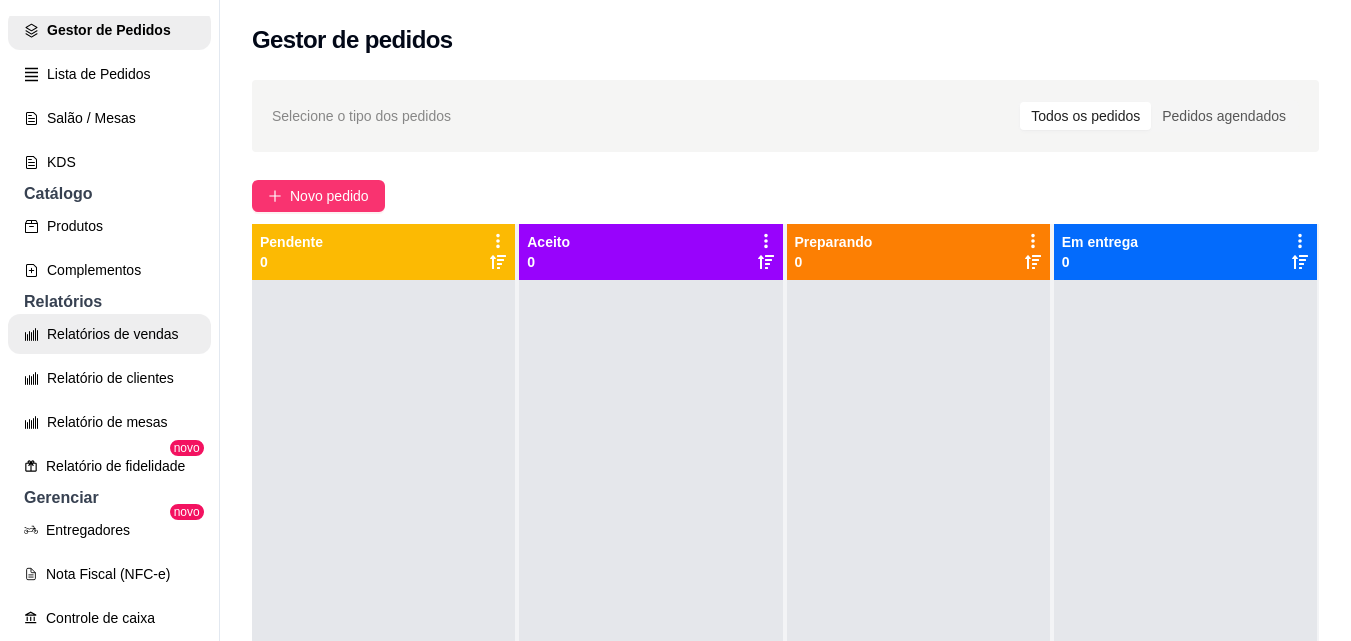 select on "ALL" 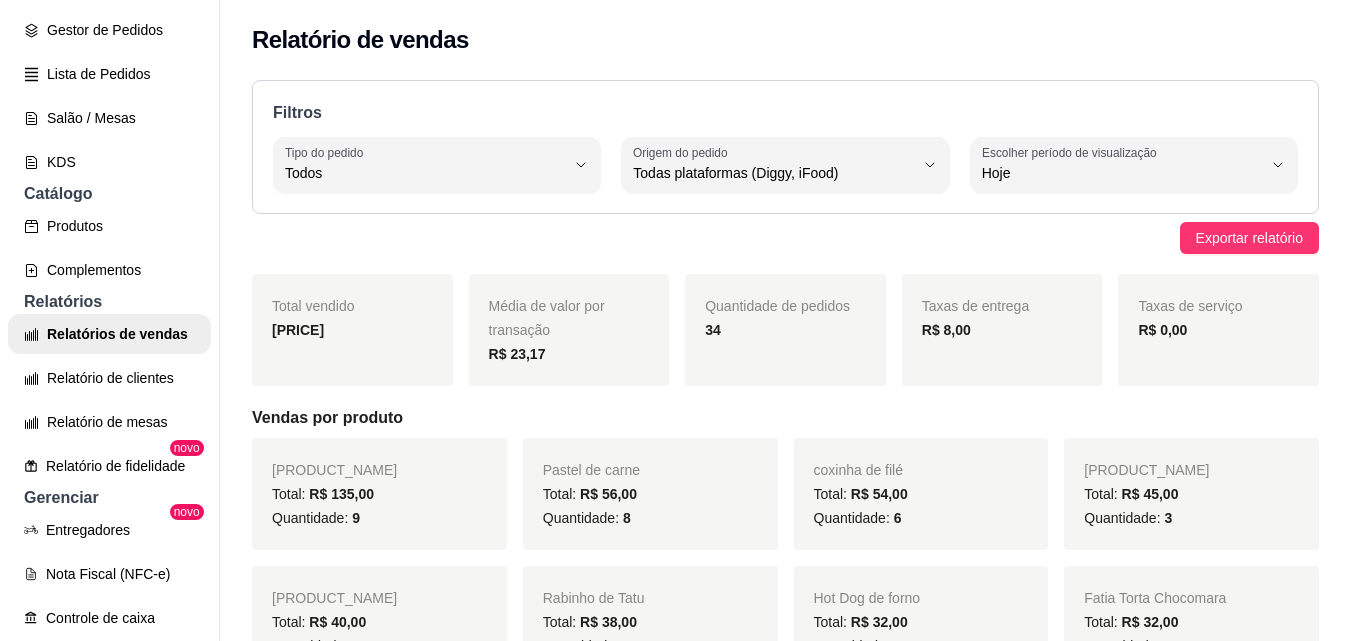 scroll, scrollTop: 700, scrollLeft: 0, axis: vertical 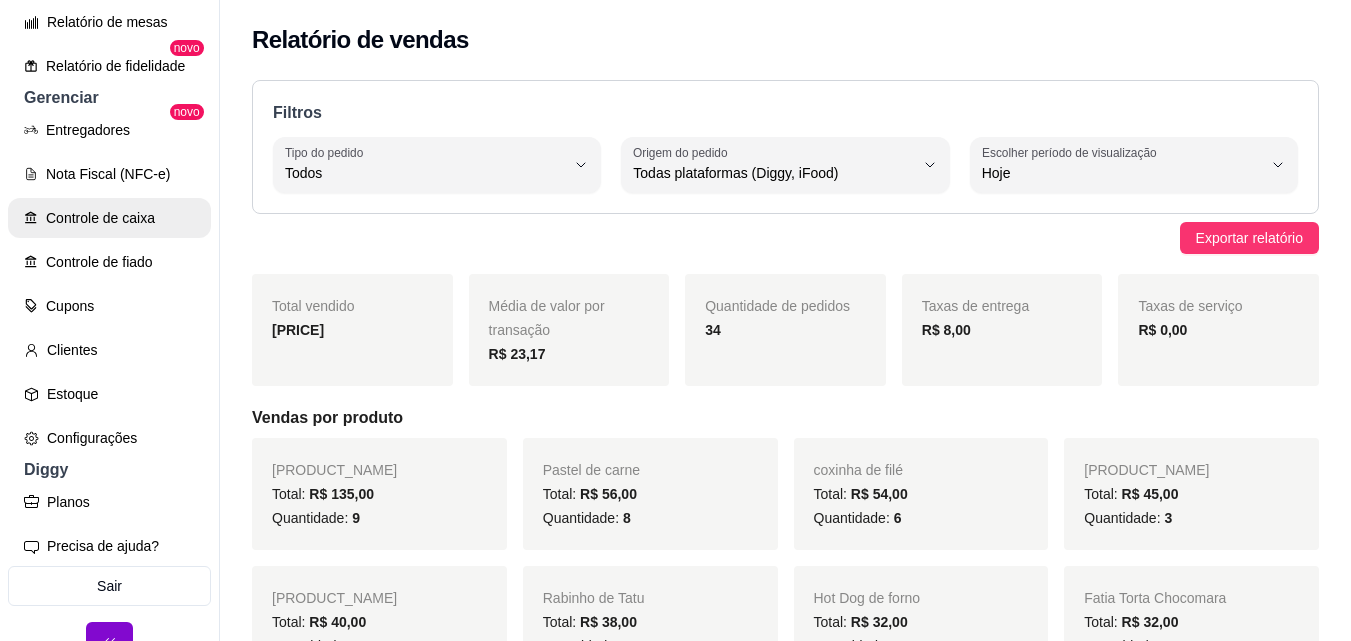 click on "Controle de caixa" at bounding box center (109, 218) 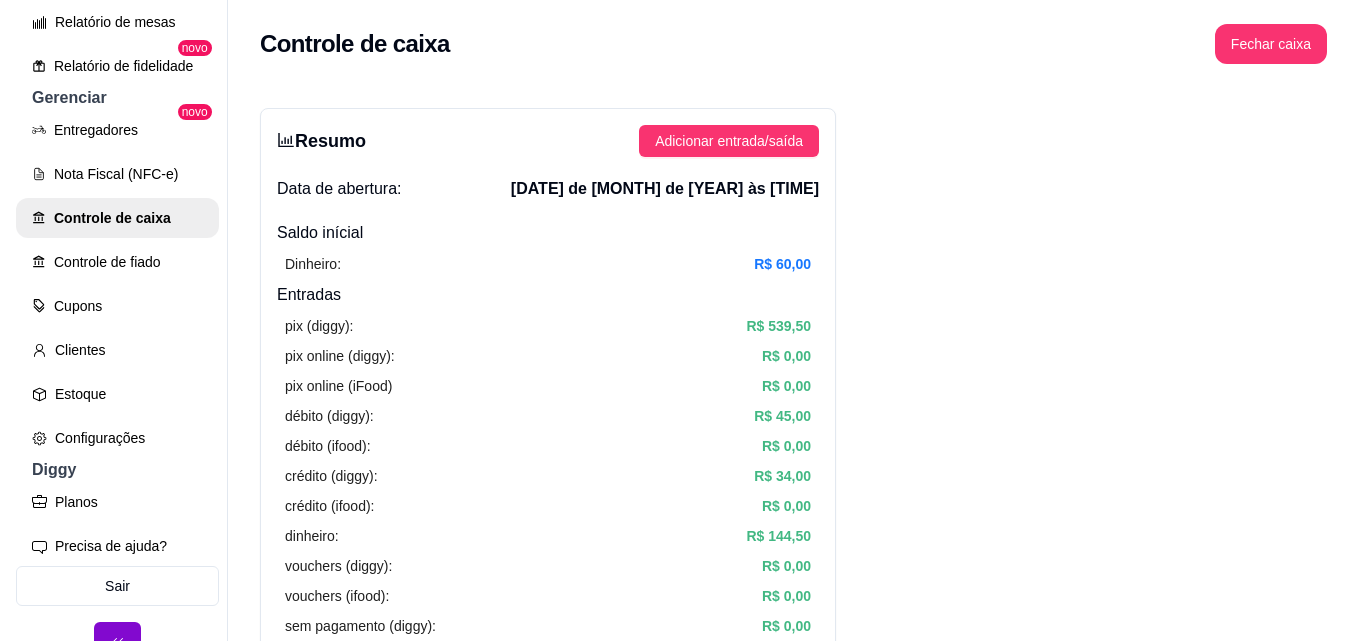 scroll, scrollTop: 100, scrollLeft: 0, axis: vertical 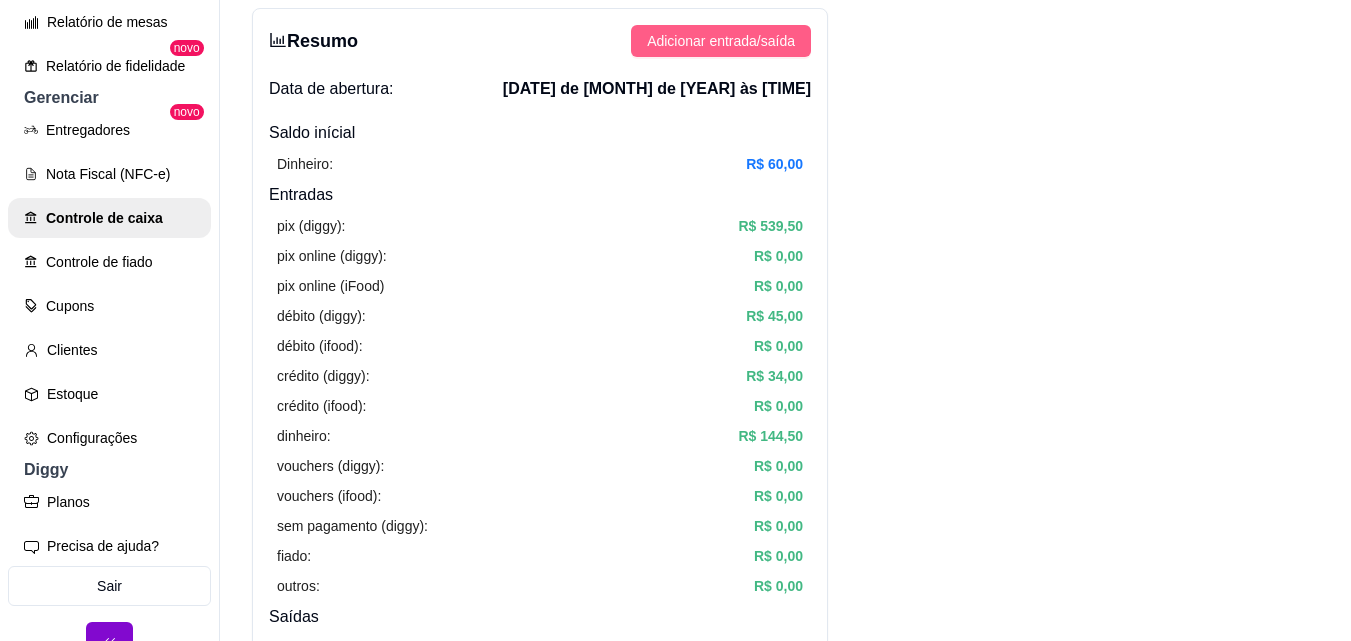 click on "Adicionar entrada/saída" at bounding box center (721, 41) 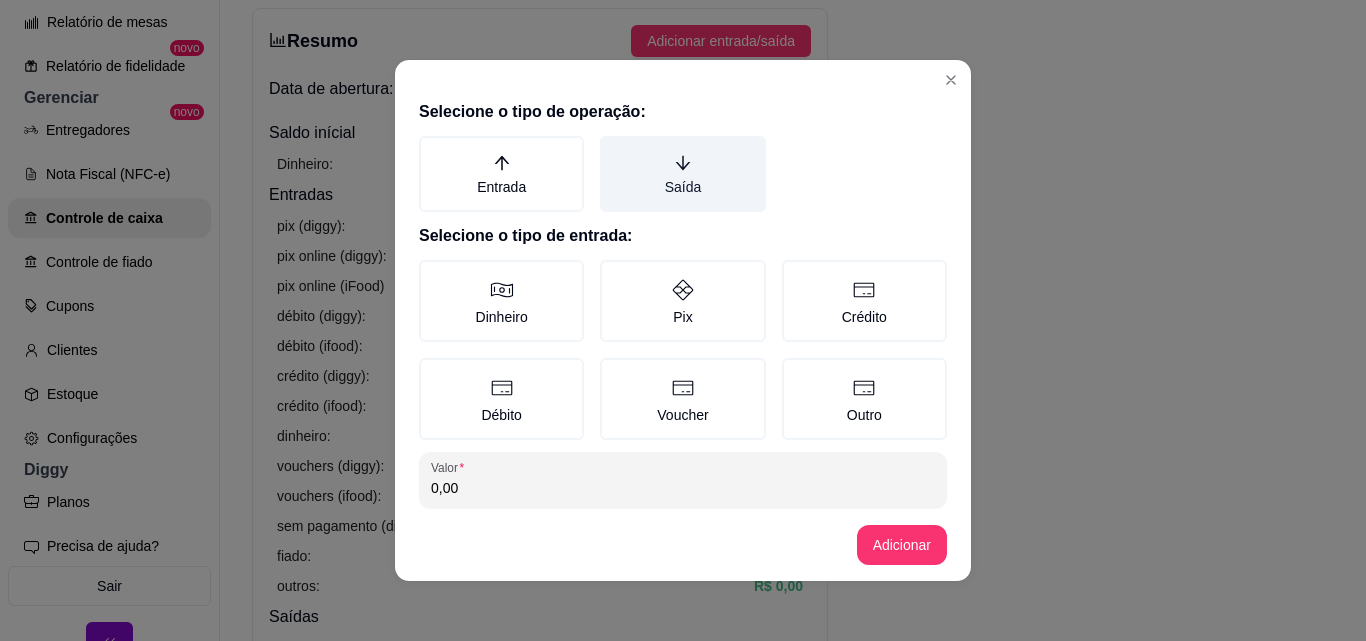 click on "Saída" at bounding box center [682, 174] 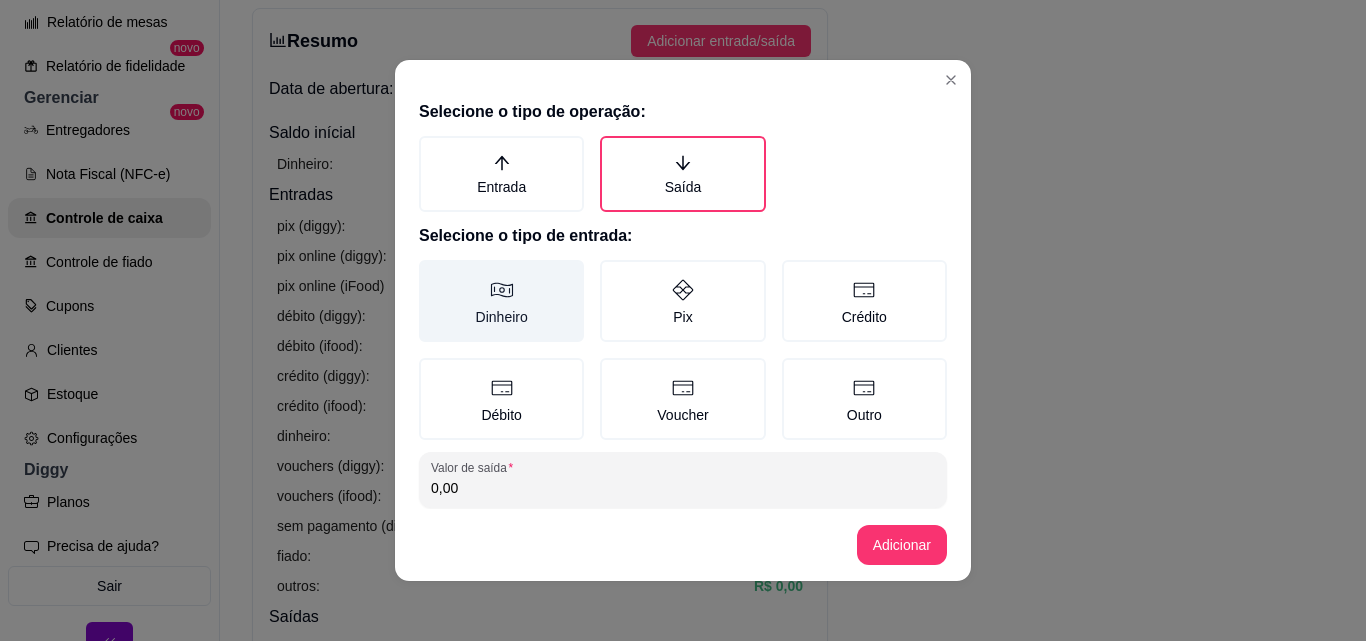 click on "Dinheiro" at bounding box center [501, 301] 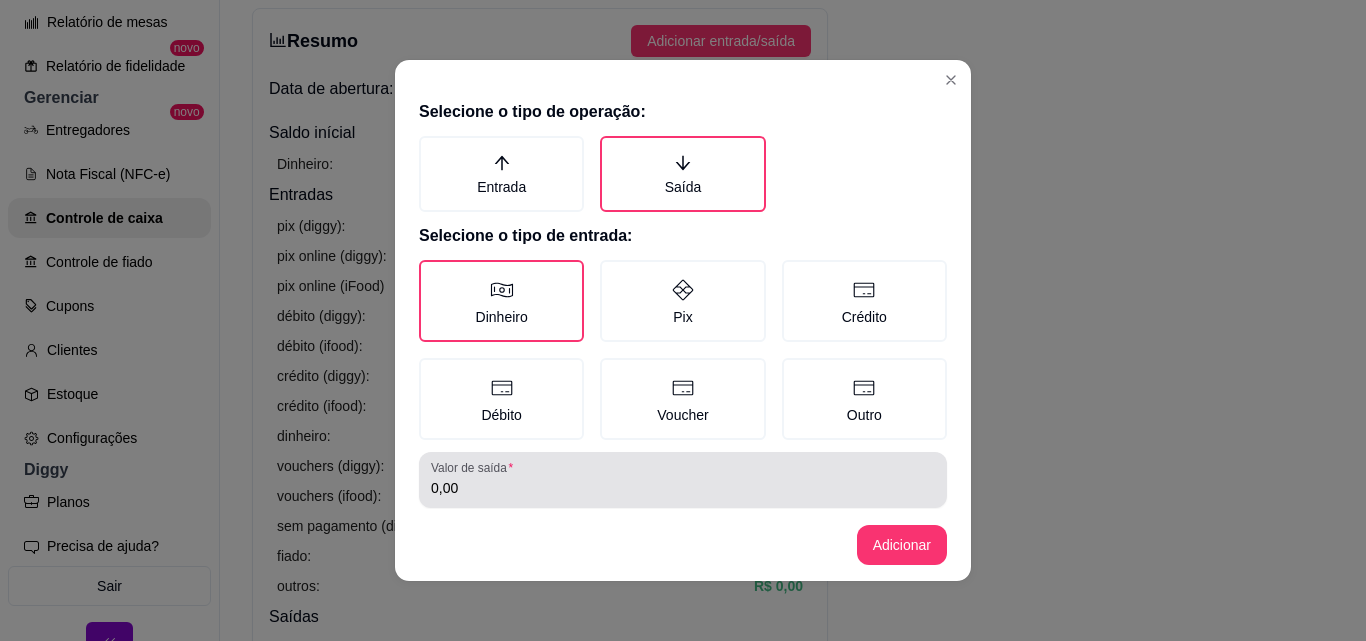 click on "0,00" at bounding box center [683, 488] 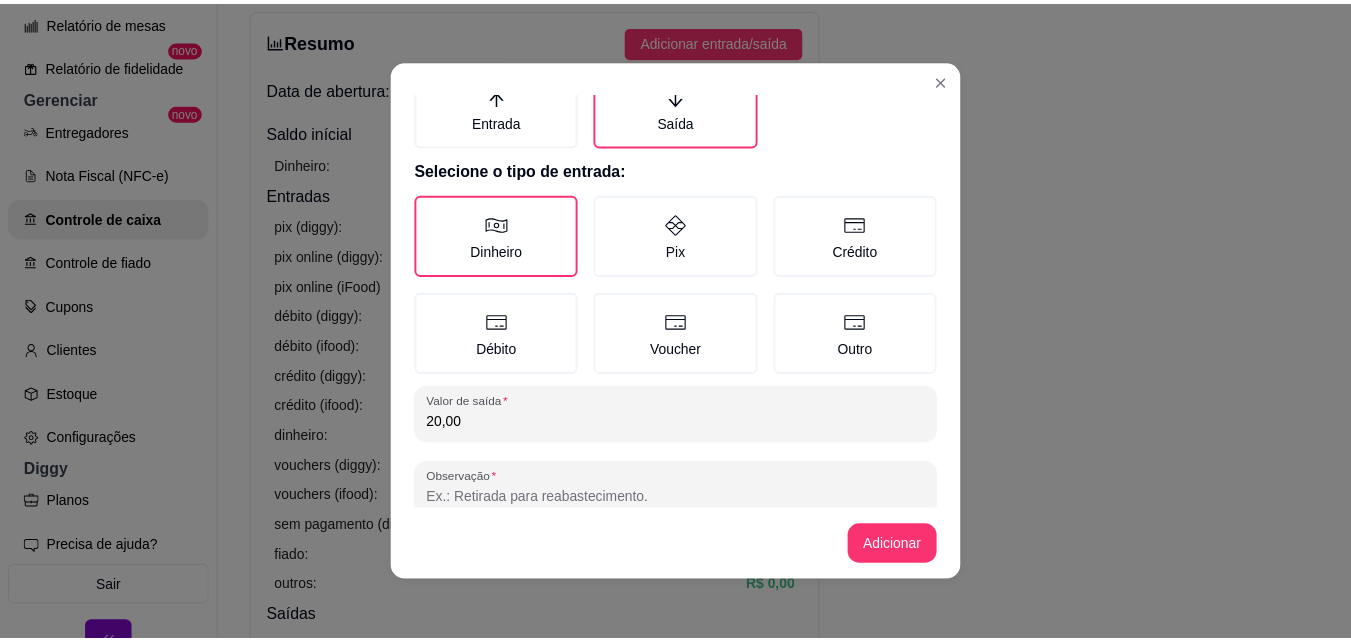 scroll, scrollTop: 107, scrollLeft: 0, axis: vertical 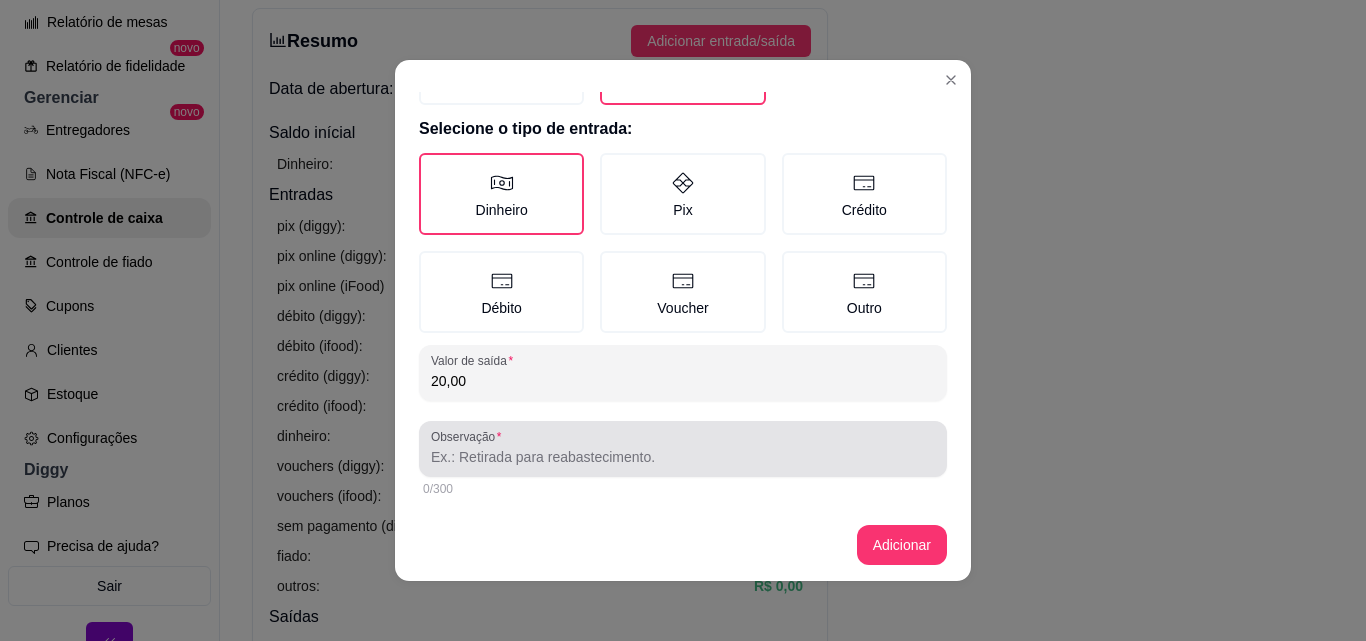 type on "20,00" 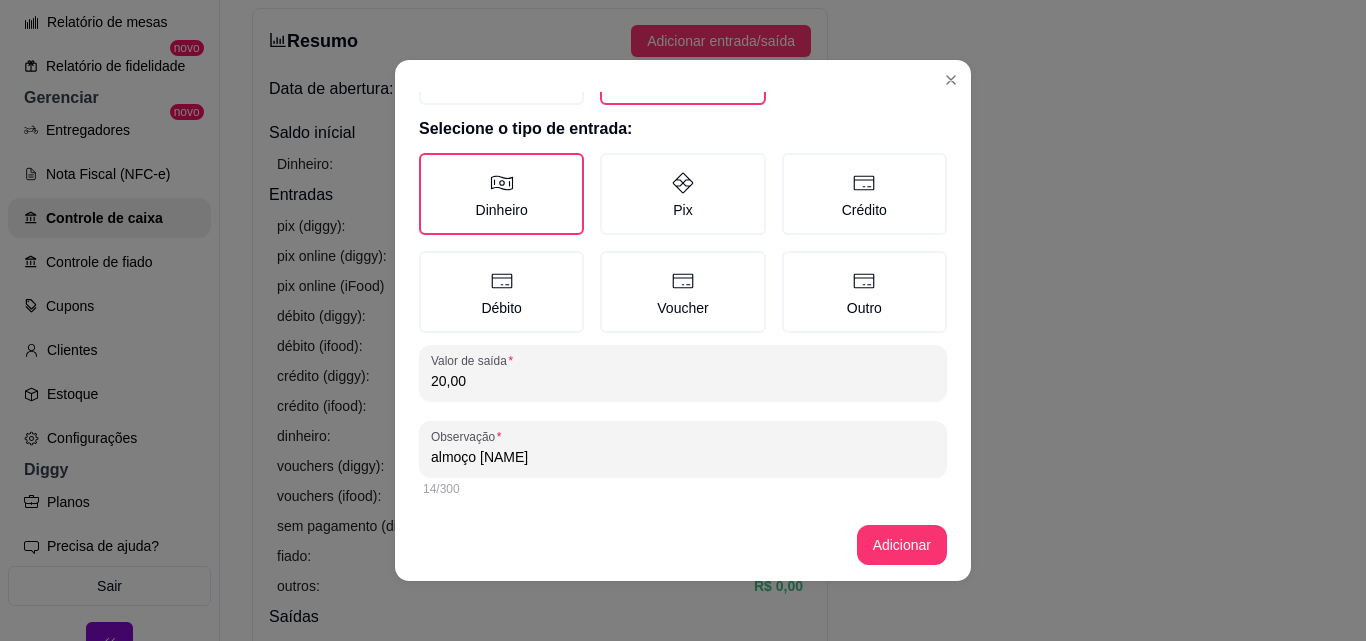 type on "almoço [NAME]" 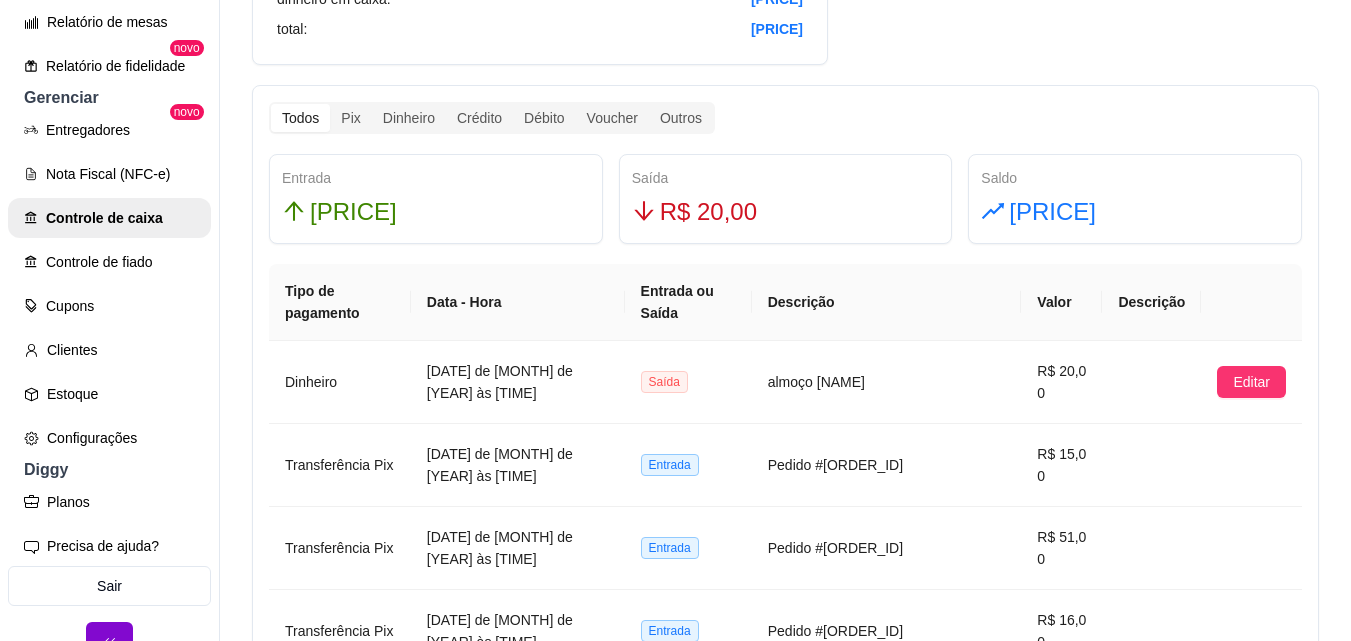 scroll, scrollTop: 900, scrollLeft: 0, axis: vertical 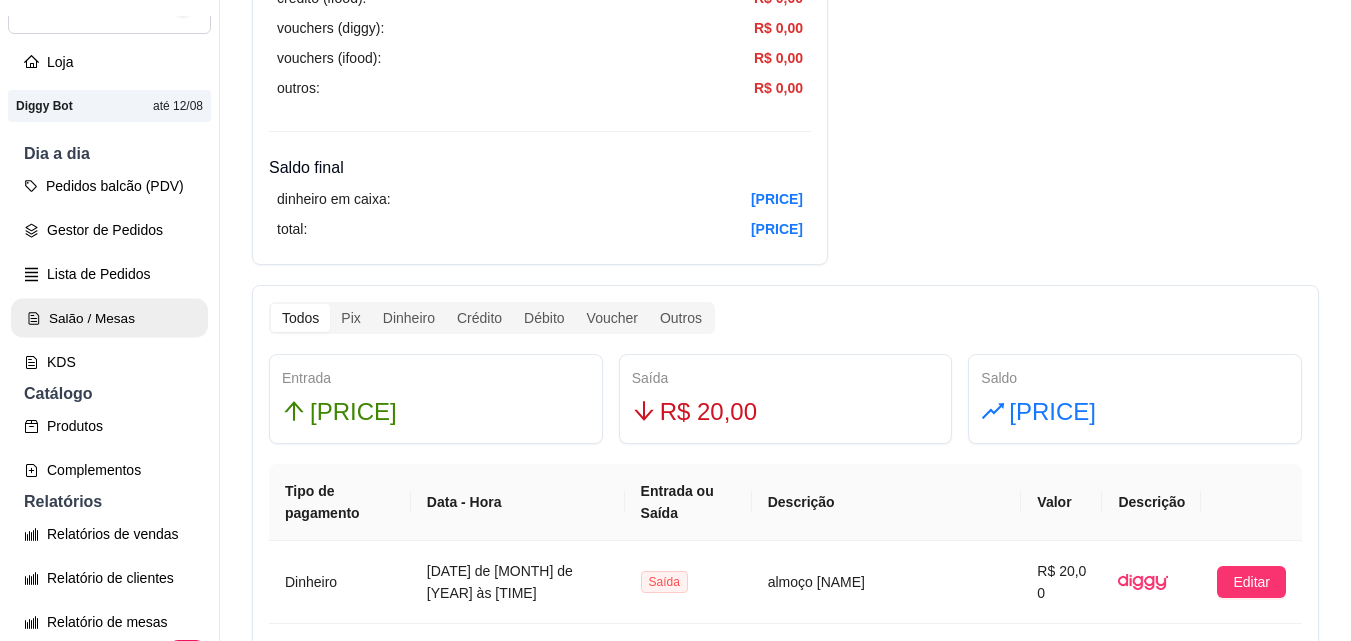 click on "Salão / Mesas" at bounding box center (109, 318) 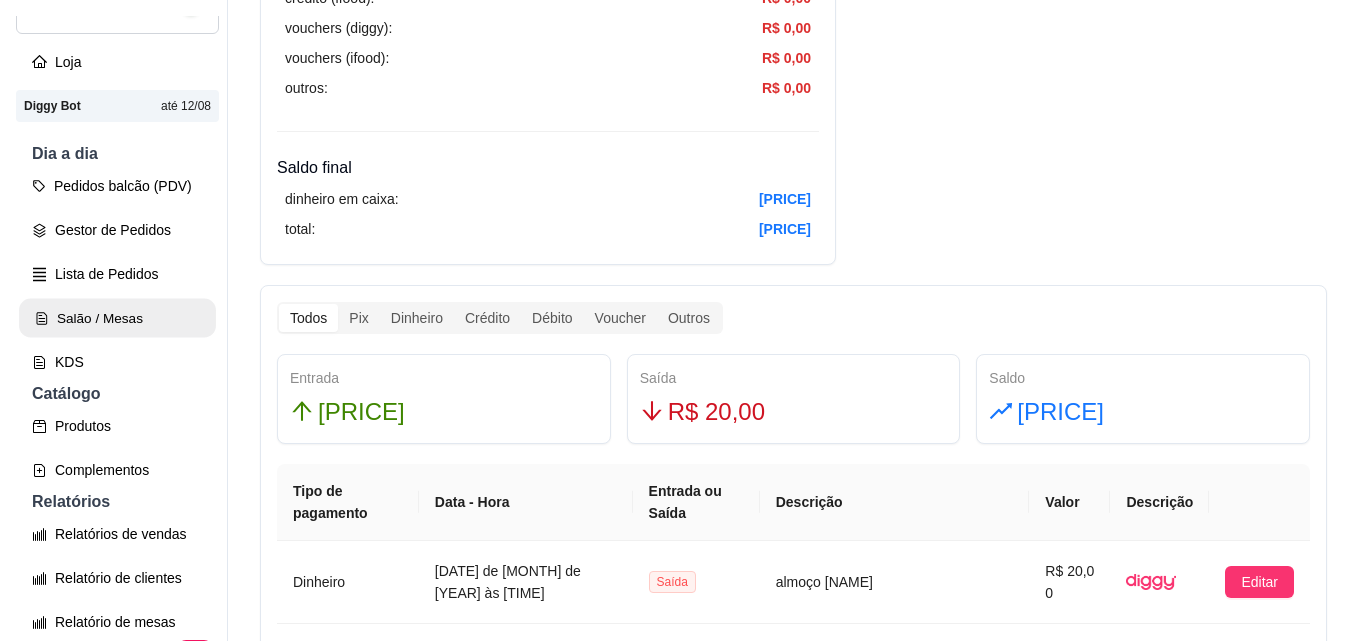 scroll, scrollTop: 0, scrollLeft: 0, axis: both 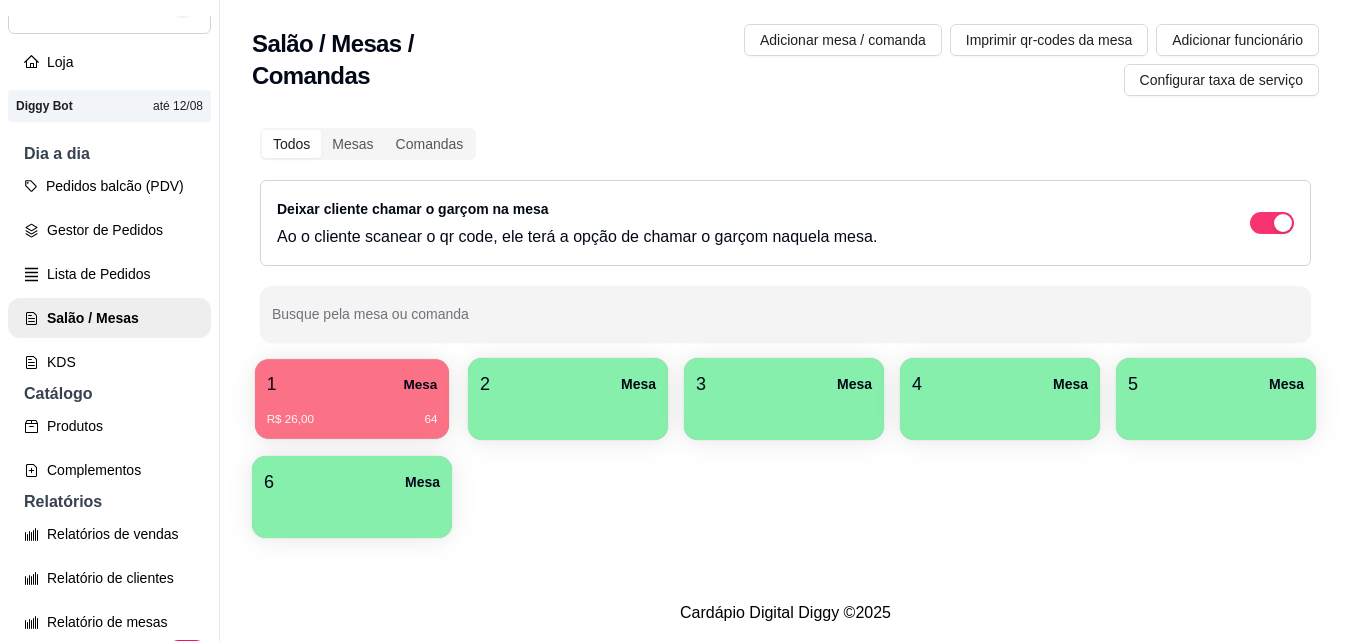 click on "1 Mesa R$ 26,00 64" at bounding box center (352, 399) 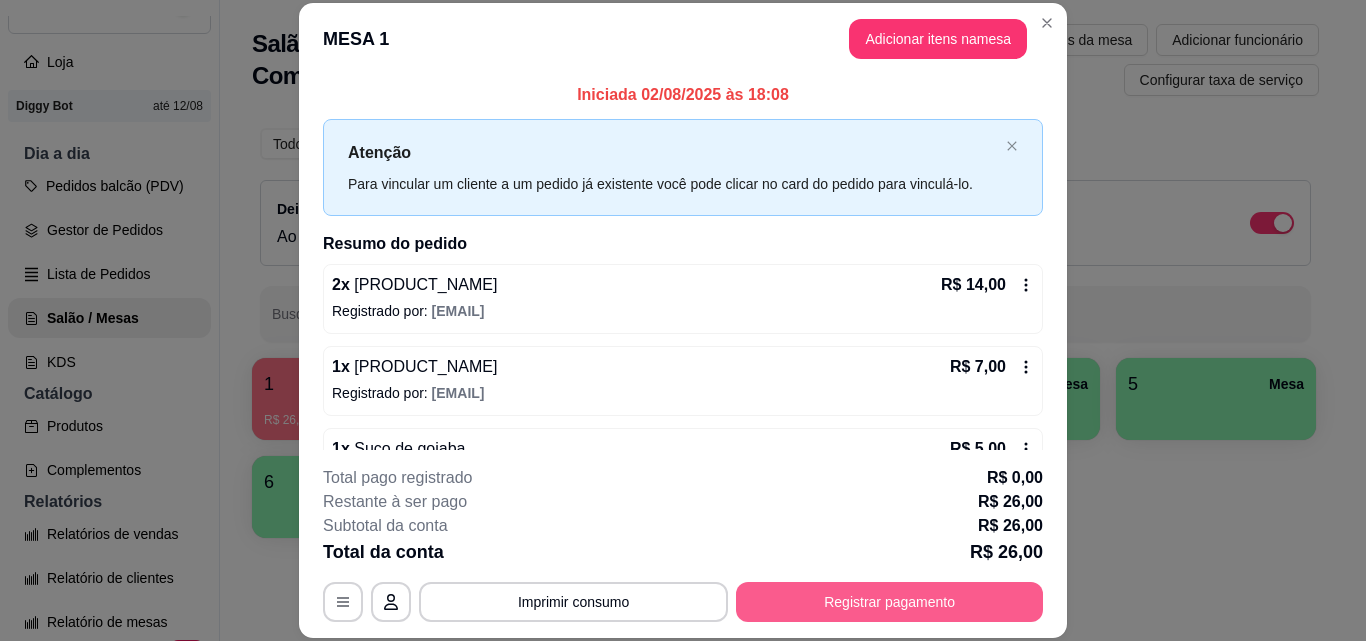 click on "Registrar pagamento" at bounding box center [889, 602] 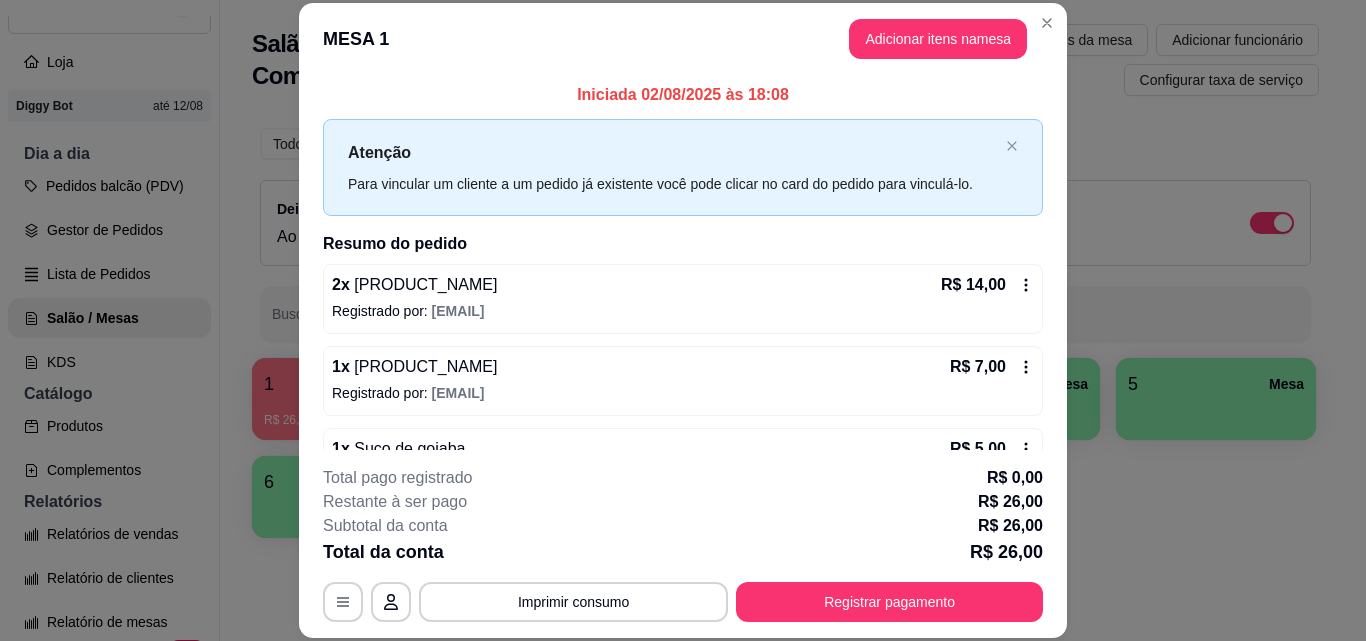 scroll, scrollTop: 56, scrollLeft: 0, axis: vertical 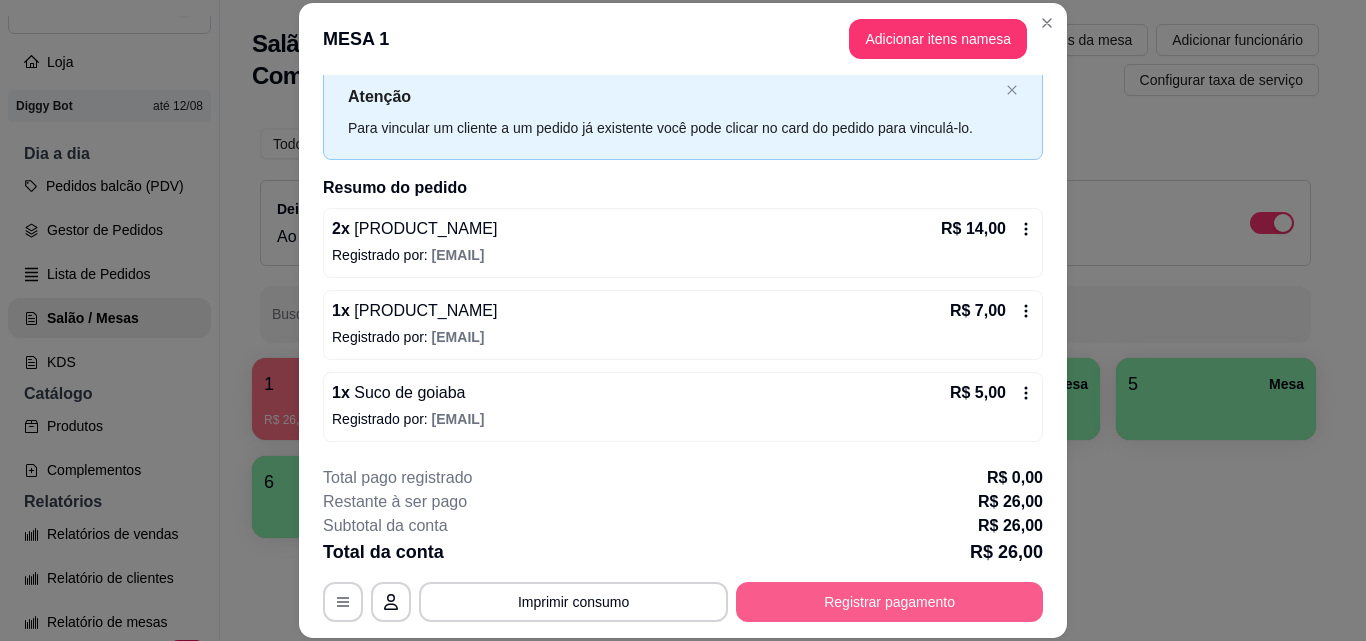 click on "Registrar pagamento" at bounding box center [889, 602] 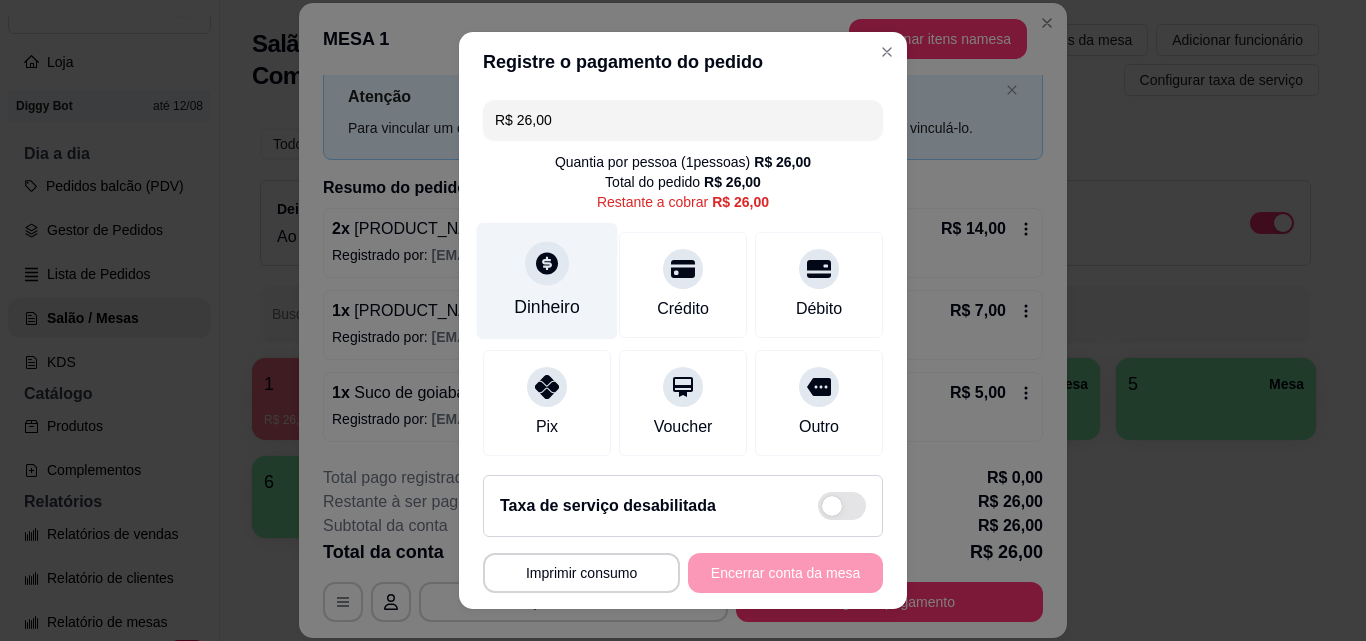 click at bounding box center [547, 263] 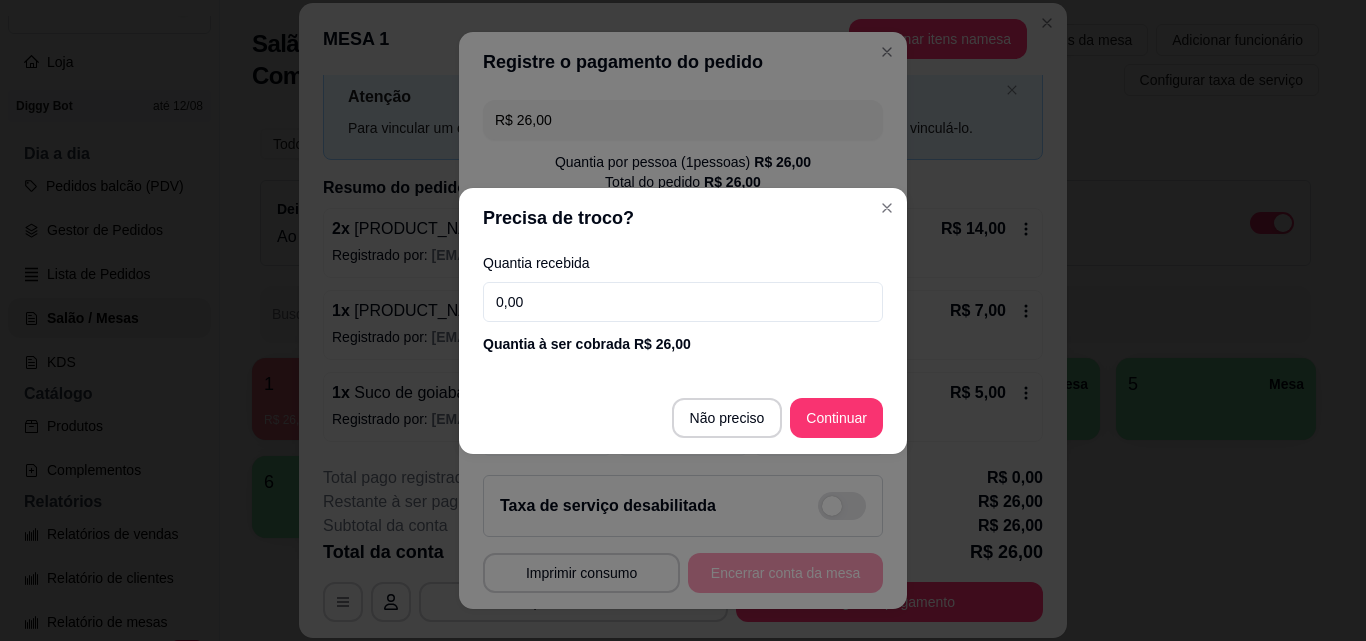 click on "0,00" at bounding box center (683, 302) 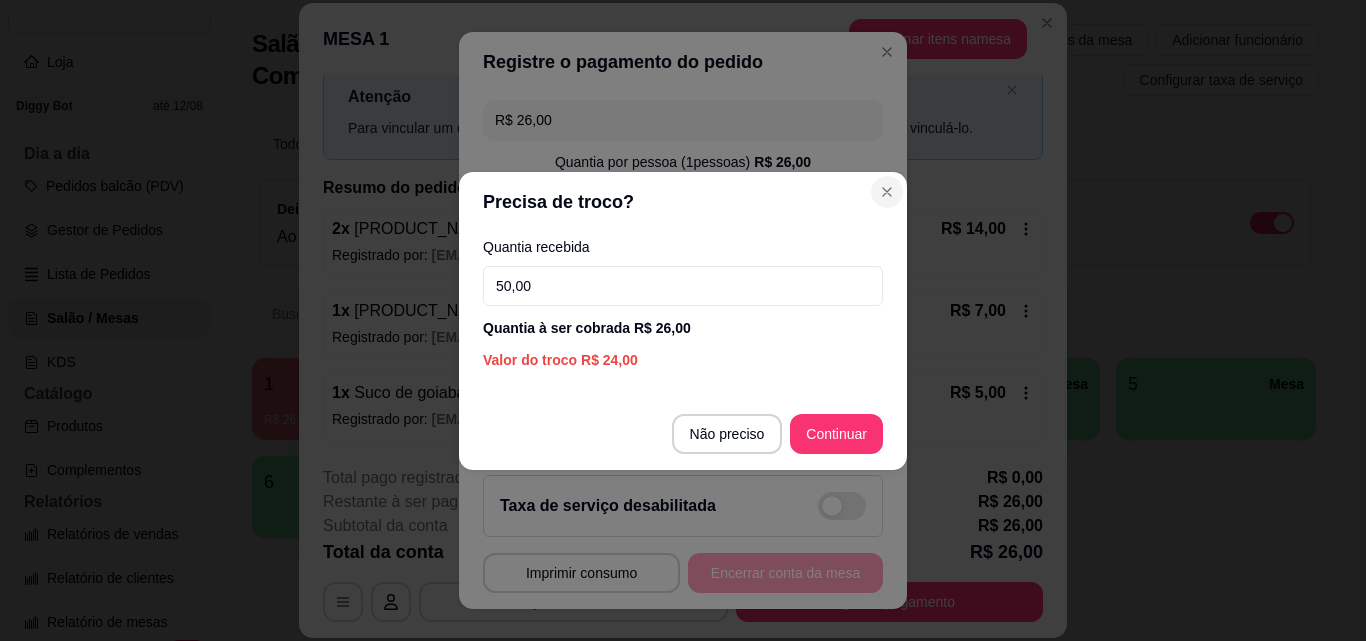 type on "50,00" 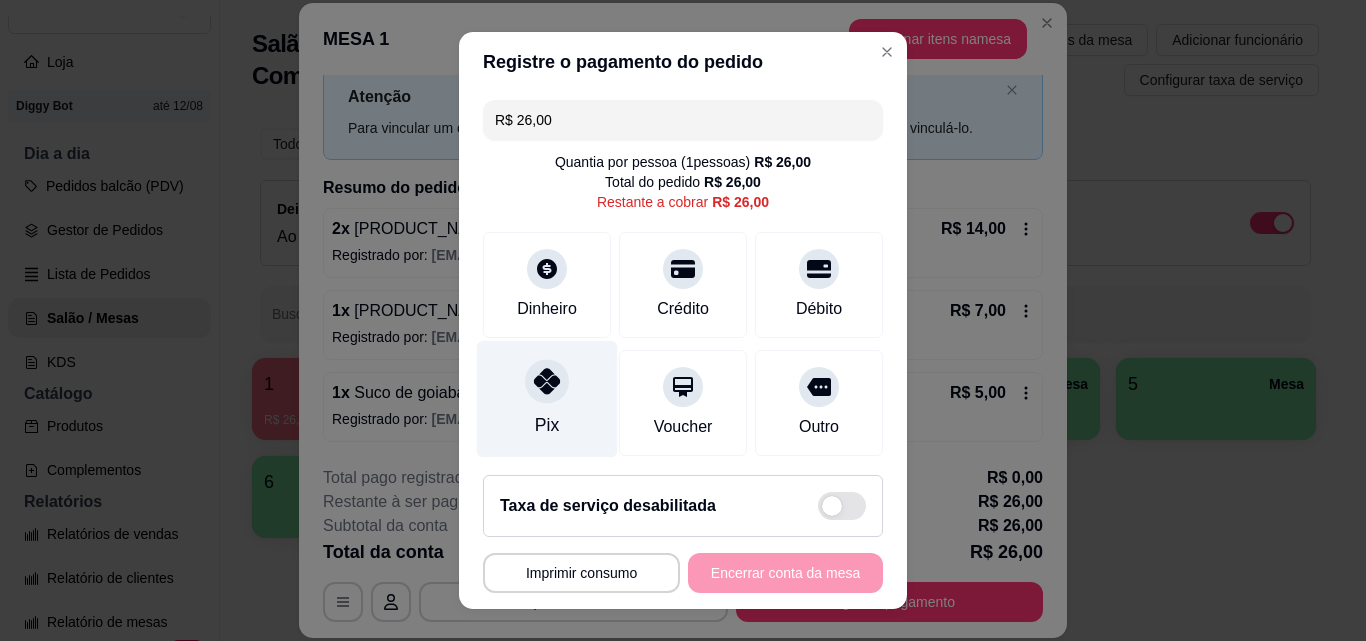 click 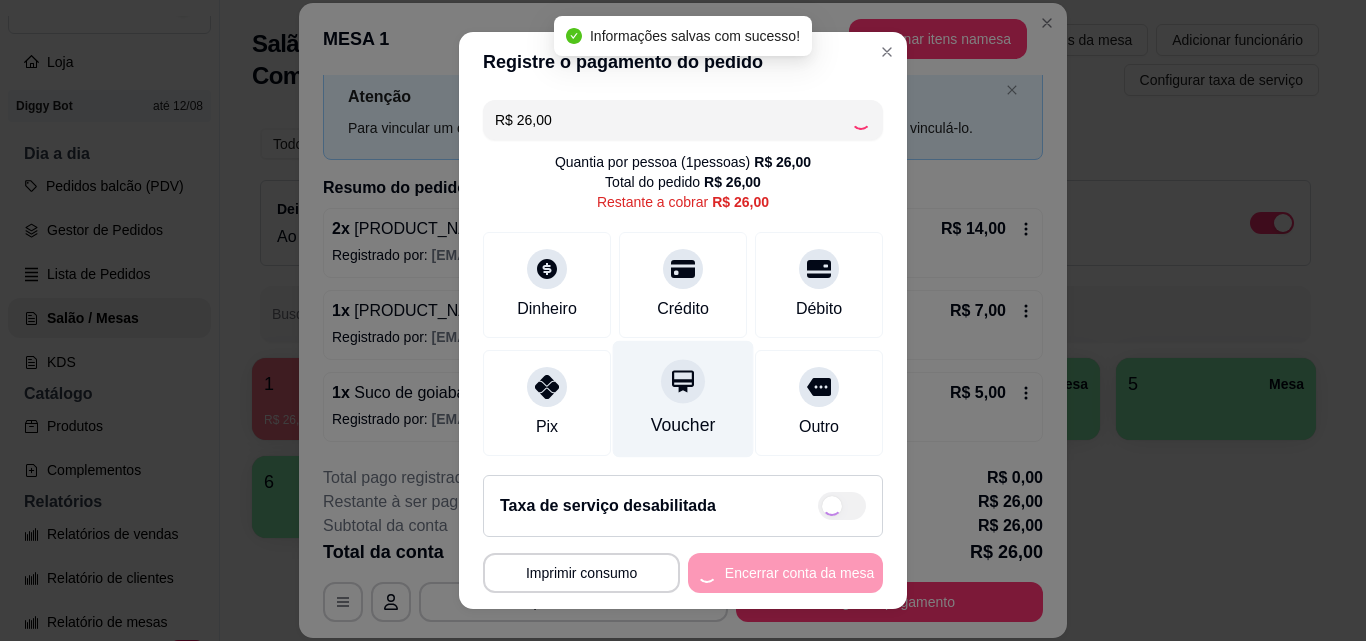 type on "R$ 0,00" 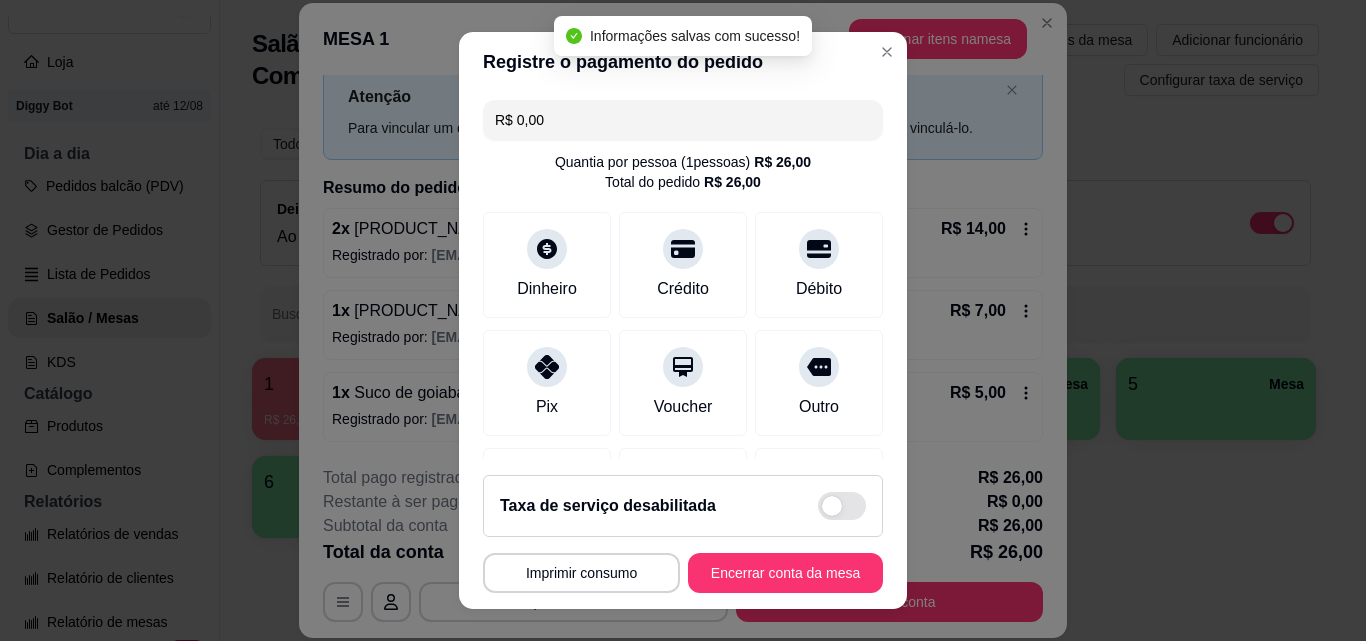scroll, scrollTop: 231, scrollLeft: 0, axis: vertical 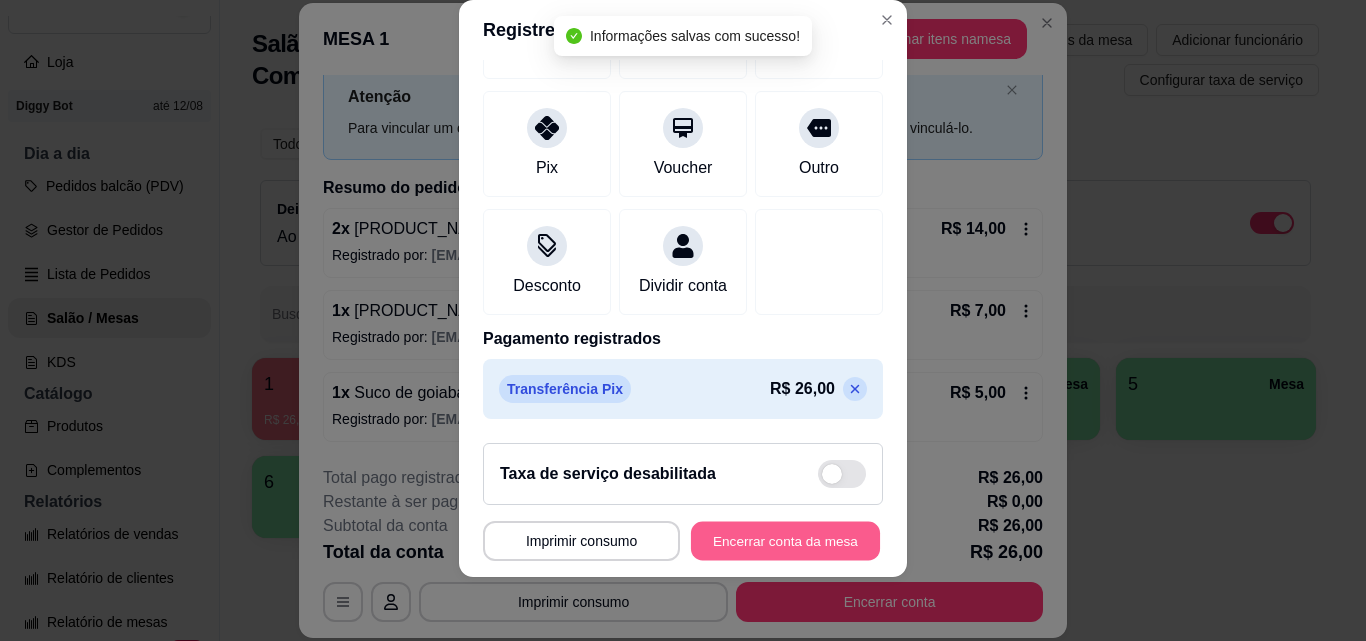 click on "Encerrar conta da mesa" at bounding box center [785, 541] 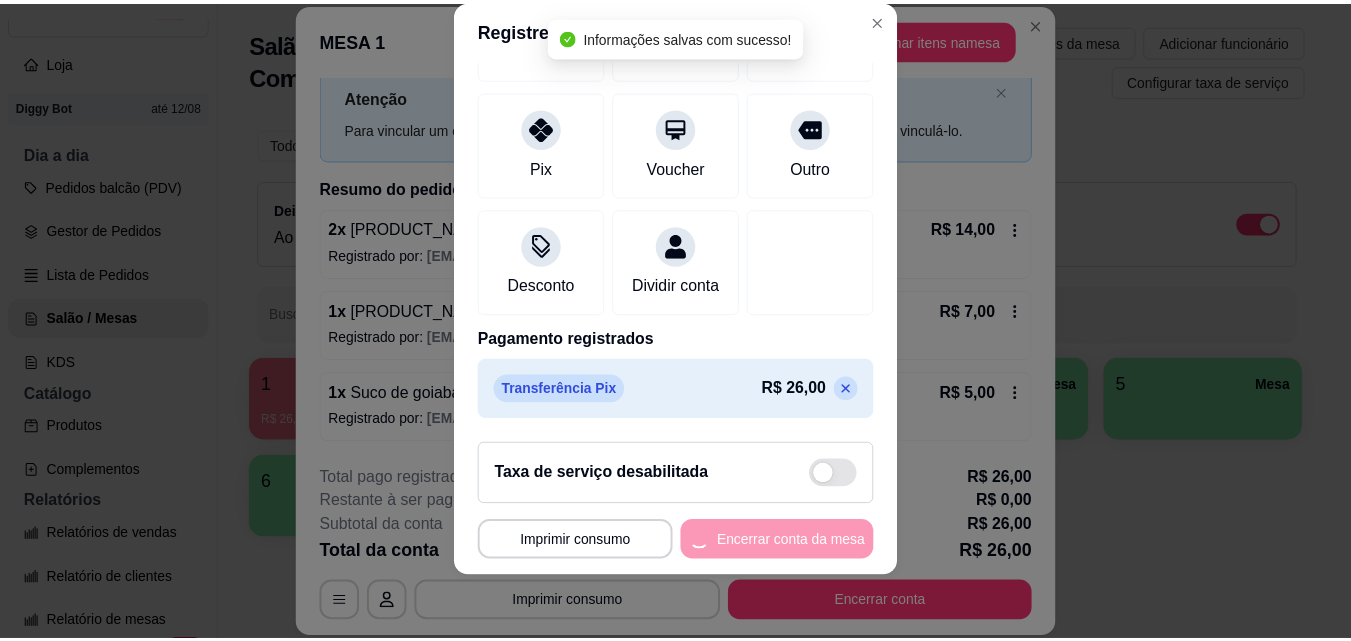 scroll, scrollTop: 0, scrollLeft: 0, axis: both 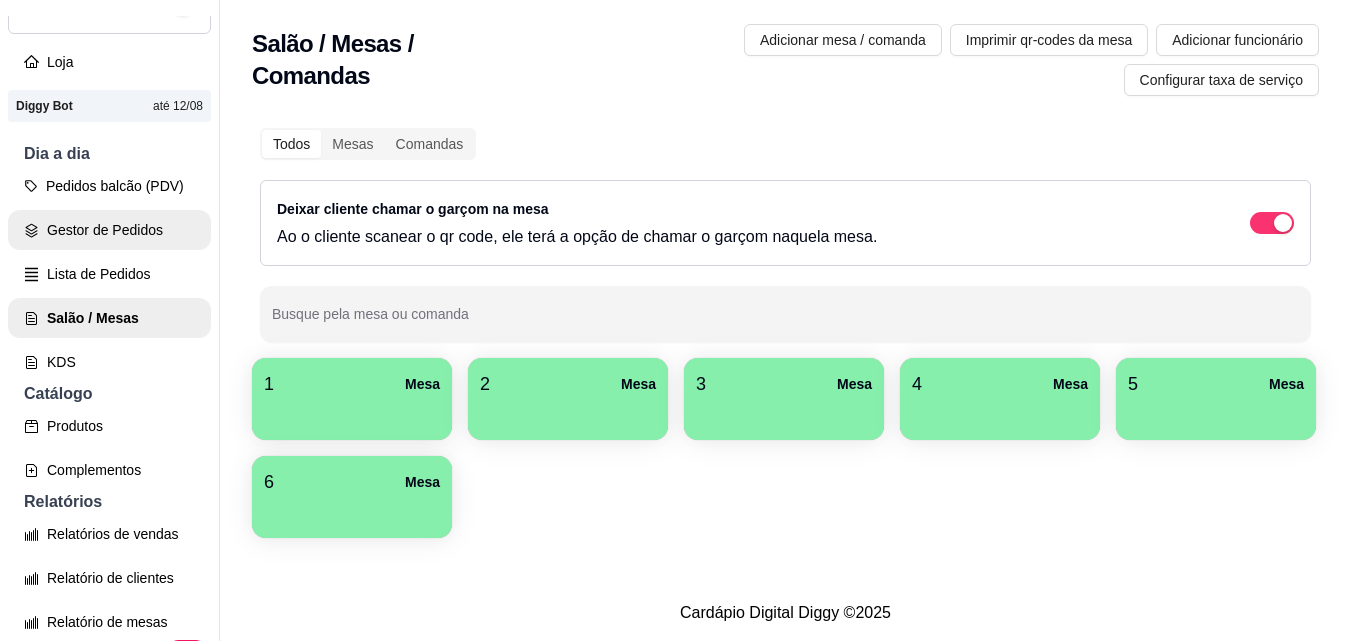 click on "Gestor de Pedidos" at bounding box center (109, 230) 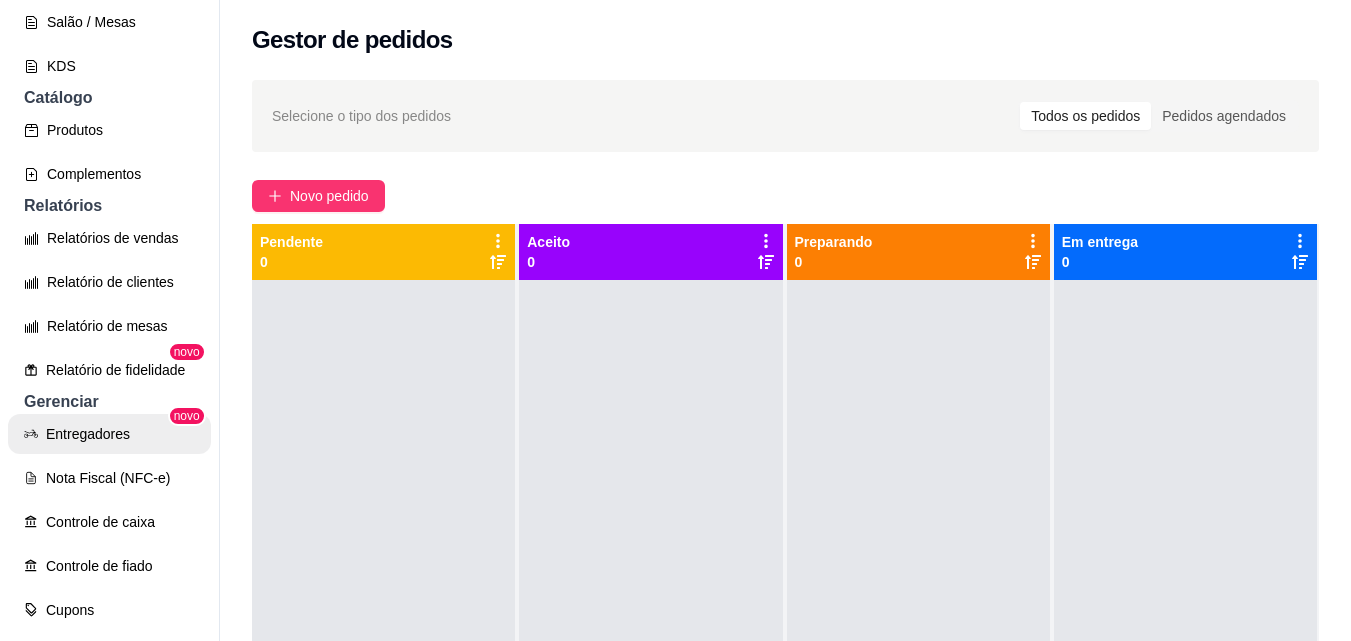 scroll, scrollTop: 500, scrollLeft: 0, axis: vertical 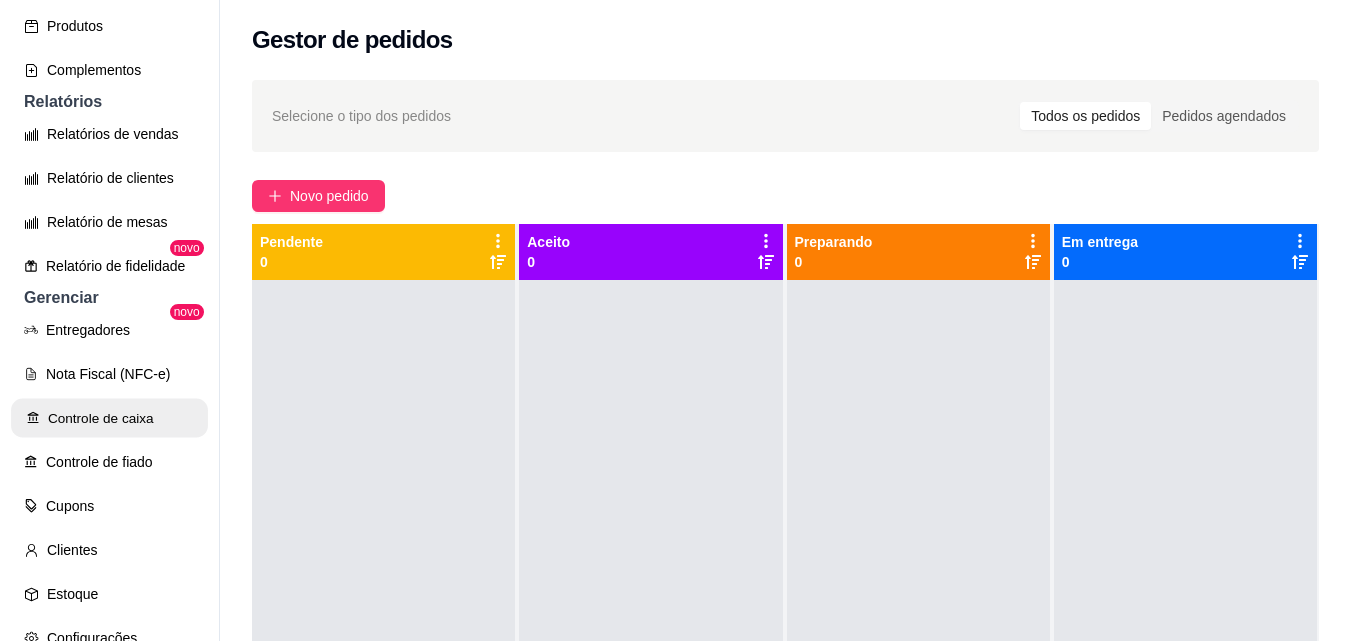 click on "Controle de caixa" at bounding box center [109, 418] 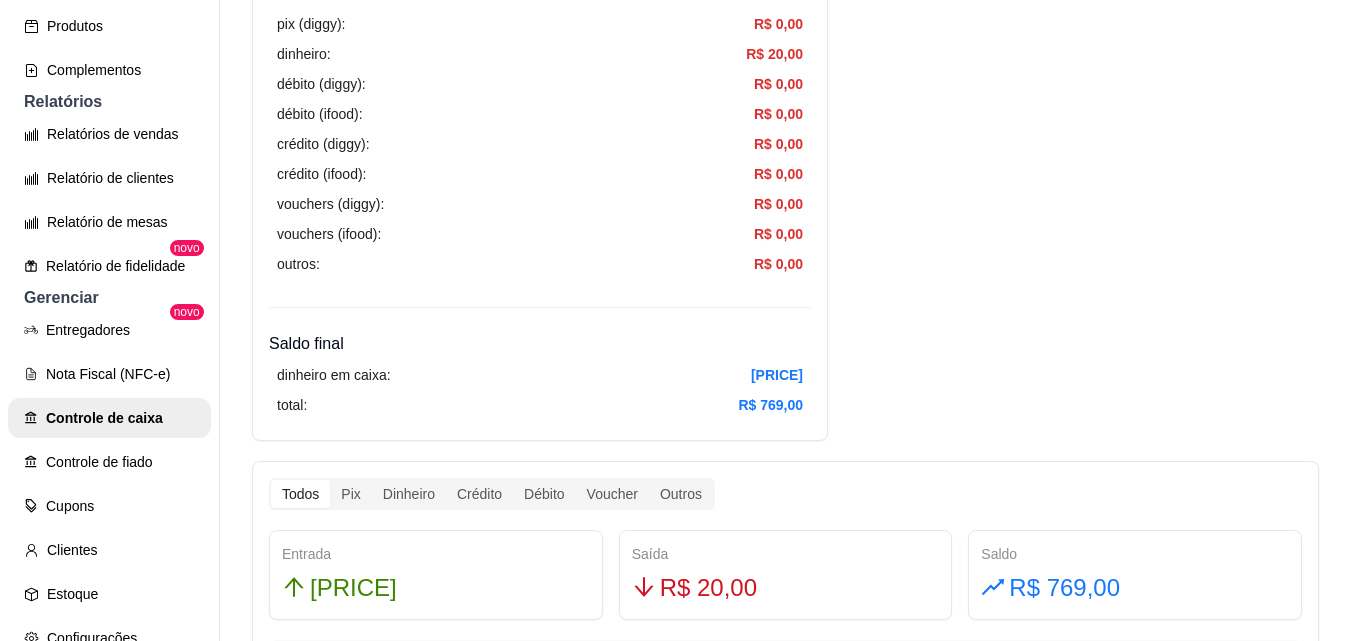 scroll, scrollTop: 400, scrollLeft: 0, axis: vertical 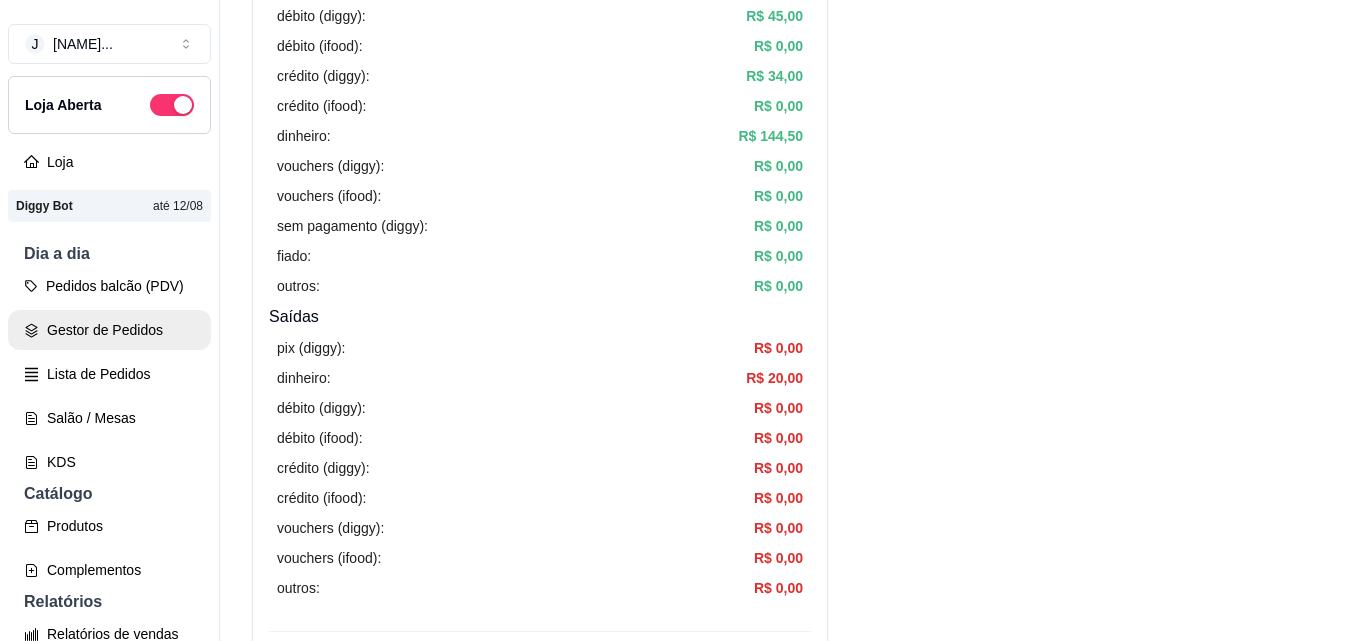 click on "Gestor de Pedidos" at bounding box center (109, 330) 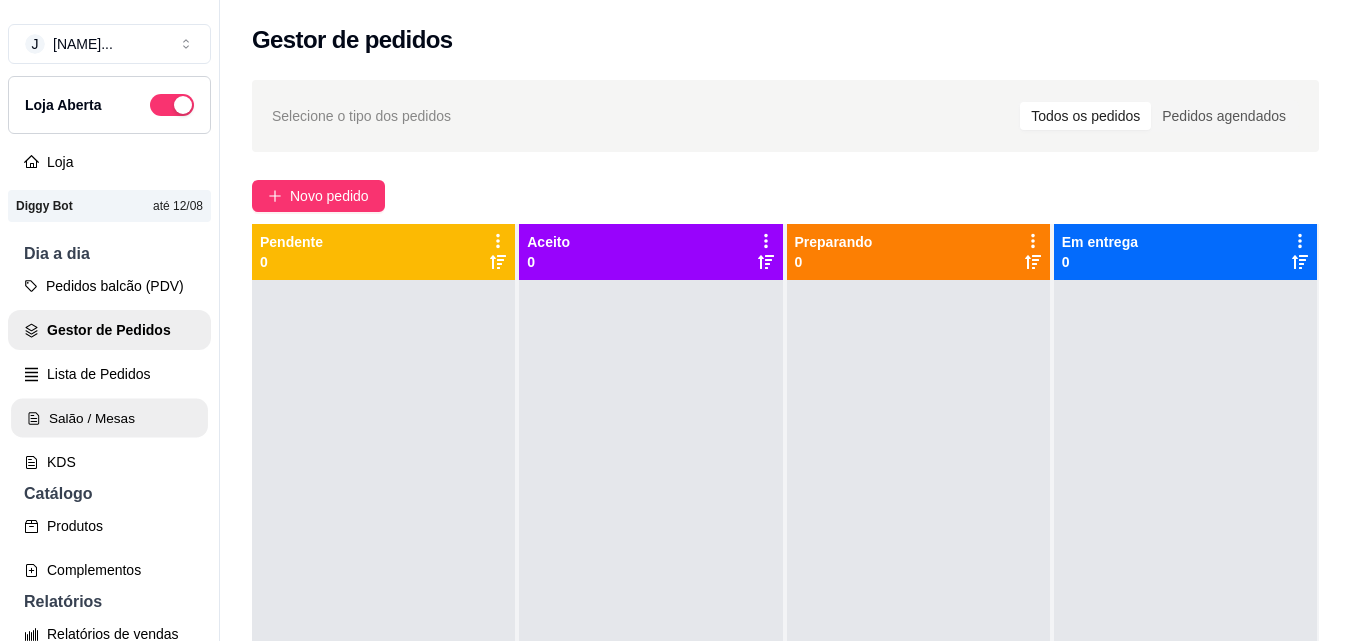 click on "Salão / Mesas" at bounding box center (109, 418) 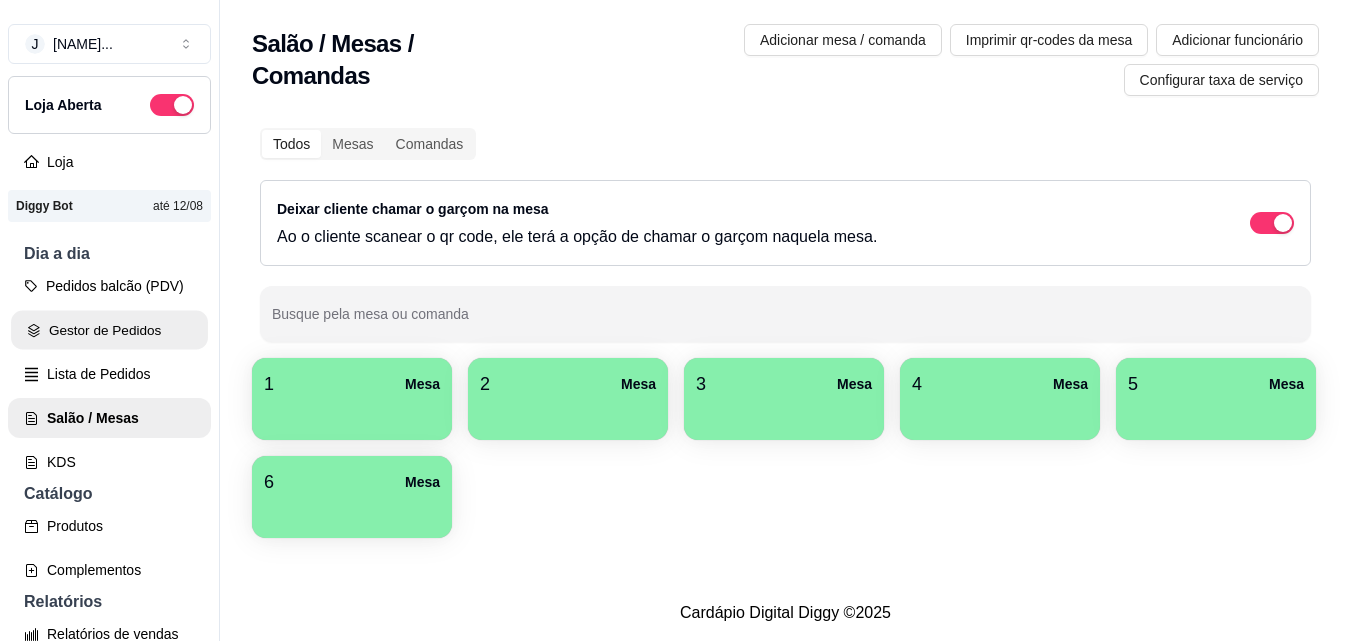 click on "Gestor de Pedidos" at bounding box center (109, 330) 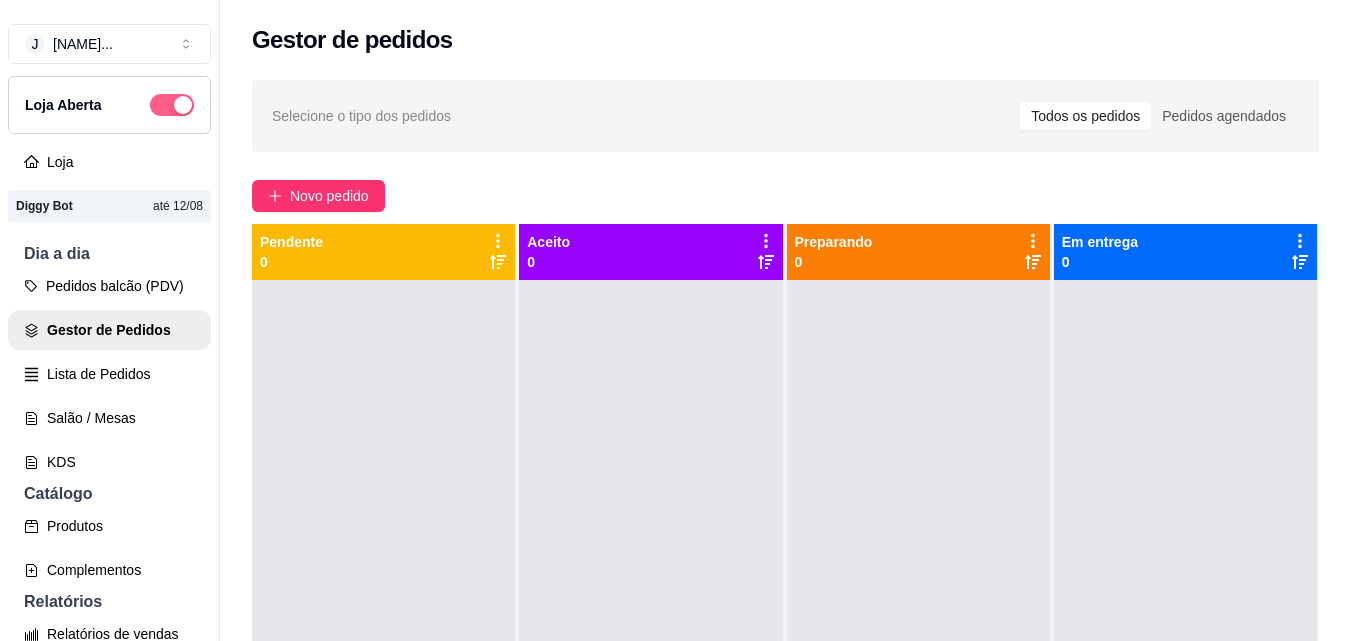 click at bounding box center [172, 105] 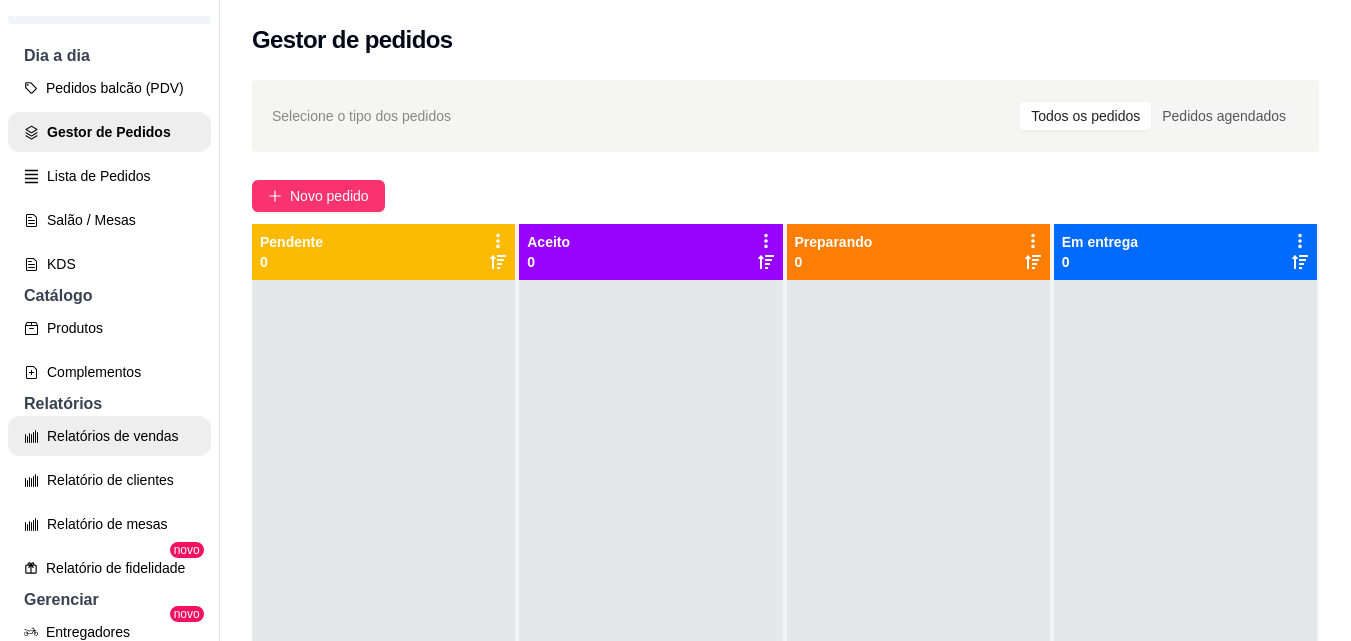 scroll, scrollTop: 200, scrollLeft: 0, axis: vertical 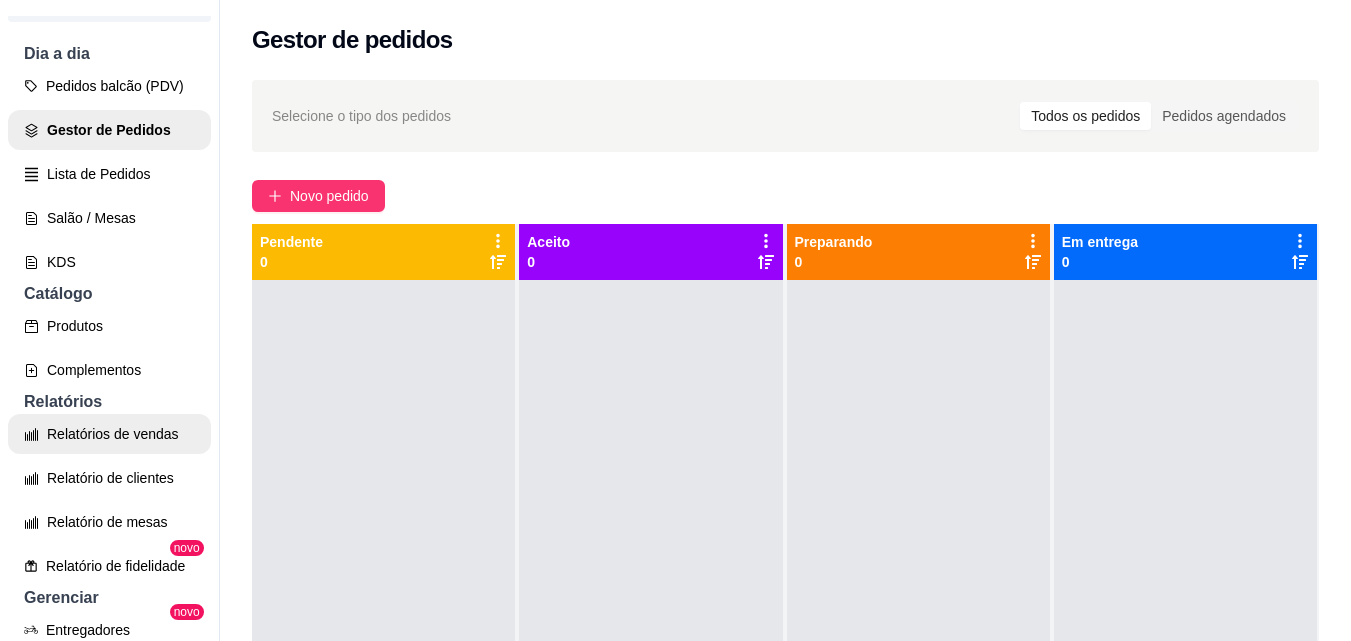click on "Relatórios de vendas" at bounding box center [109, 434] 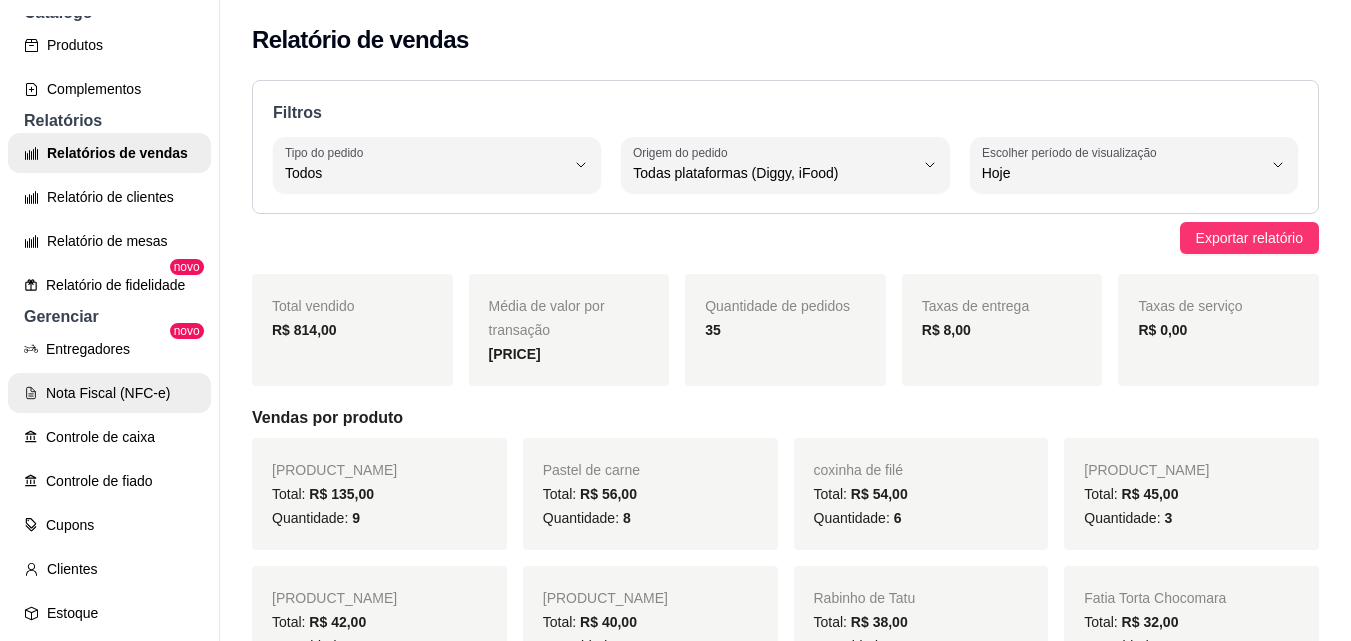 scroll, scrollTop: 600, scrollLeft: 0, axis: vertical 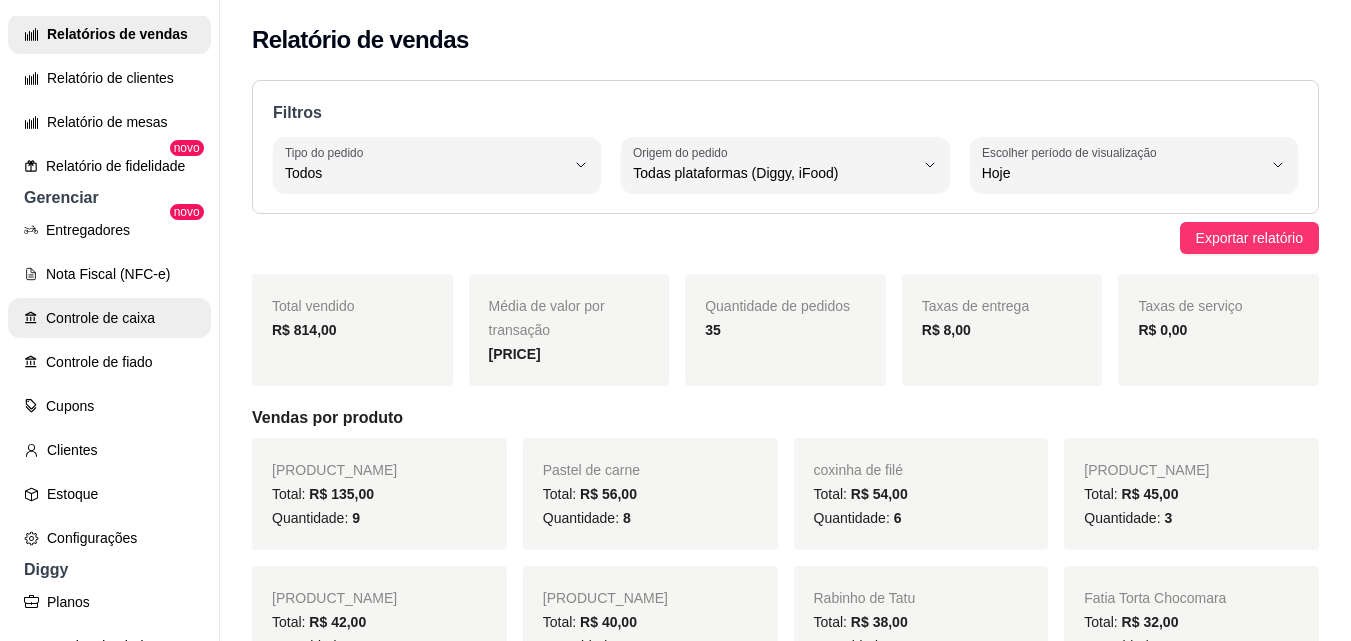 click on "Controle de caixa" at bounding box center [109, 318] 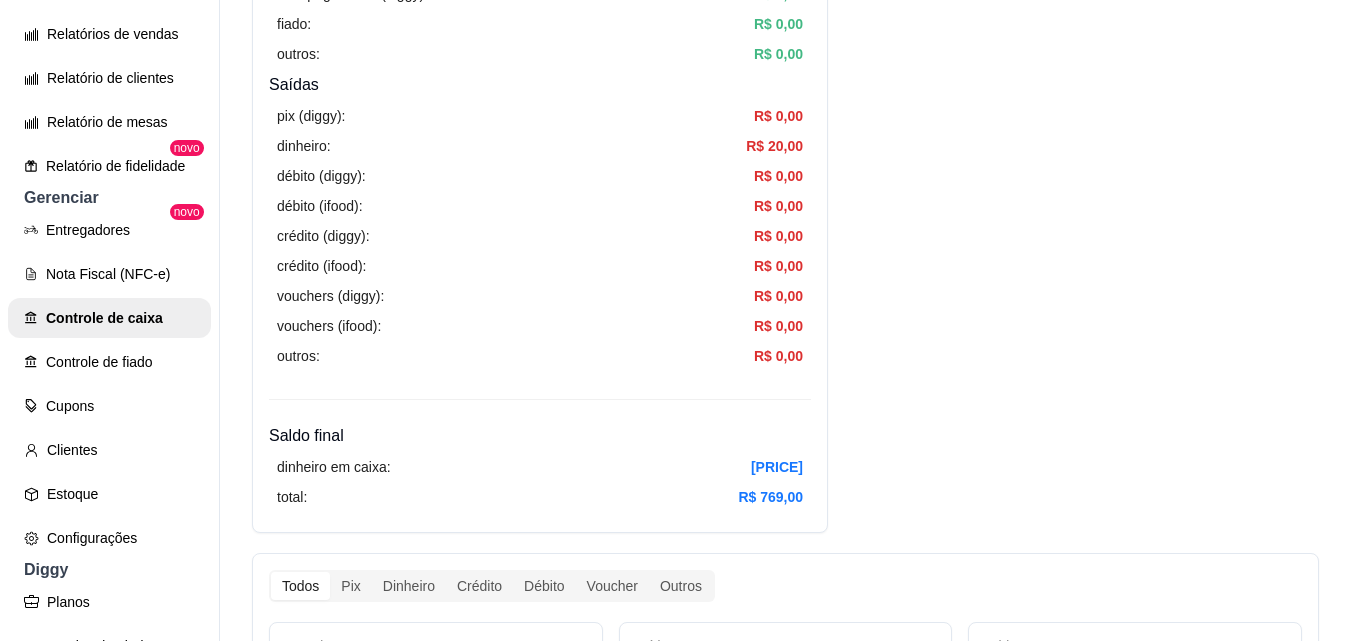 scroll, scrollTop: 900, scrollLeft: 0, axis: vertical 